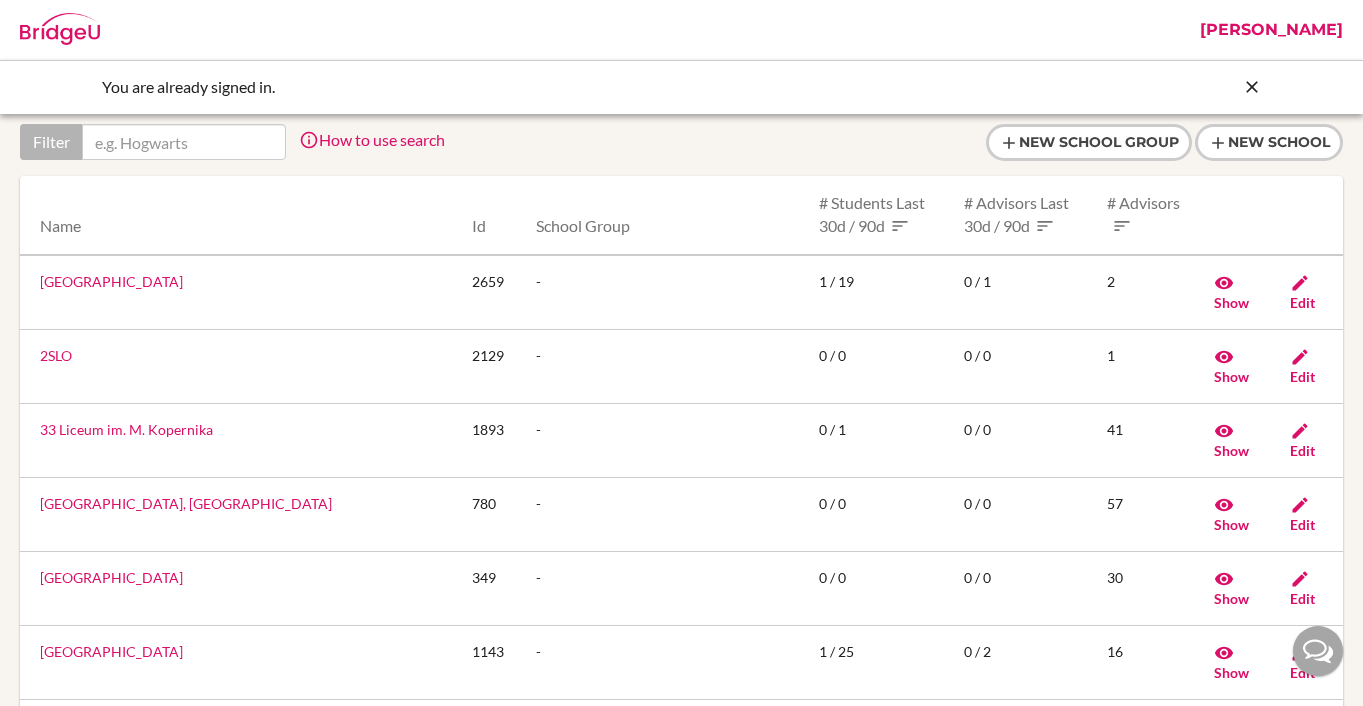 scroll, scrollTop: 0, scrollLeft: 0, axis: both 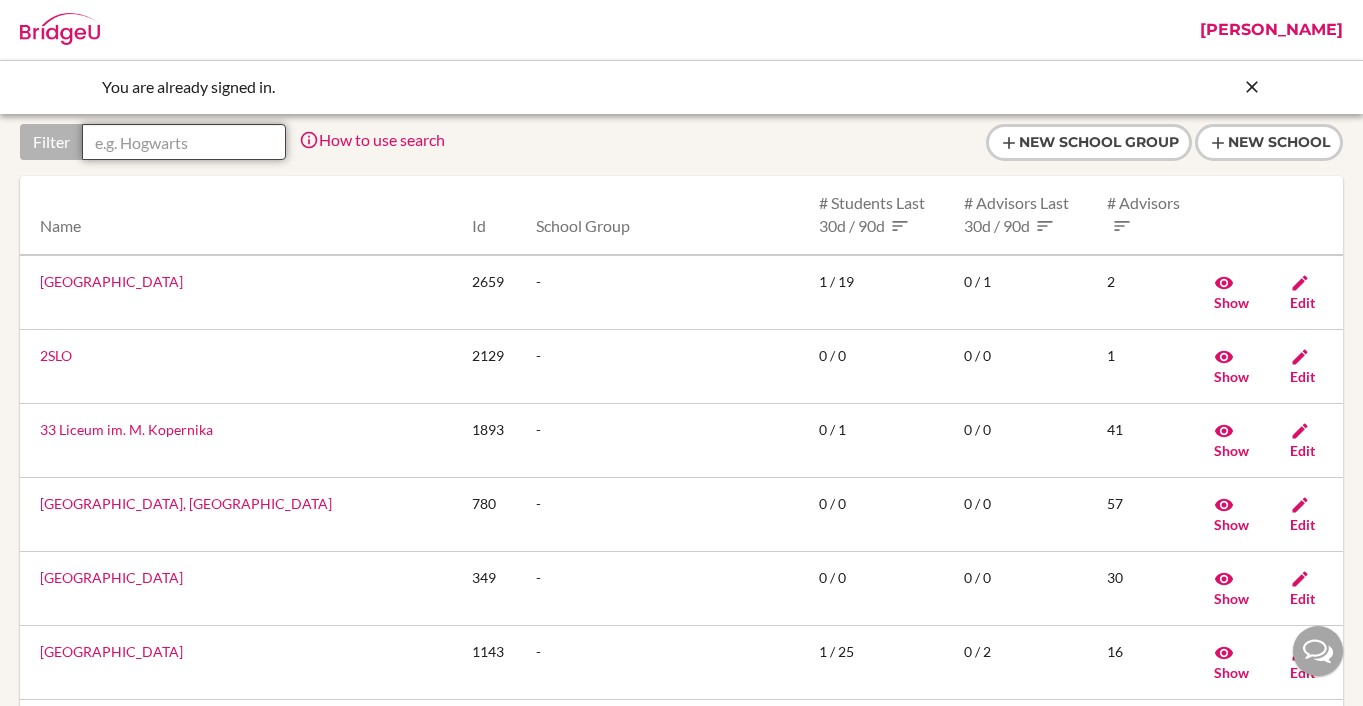 click at bounding box center (184, 142) 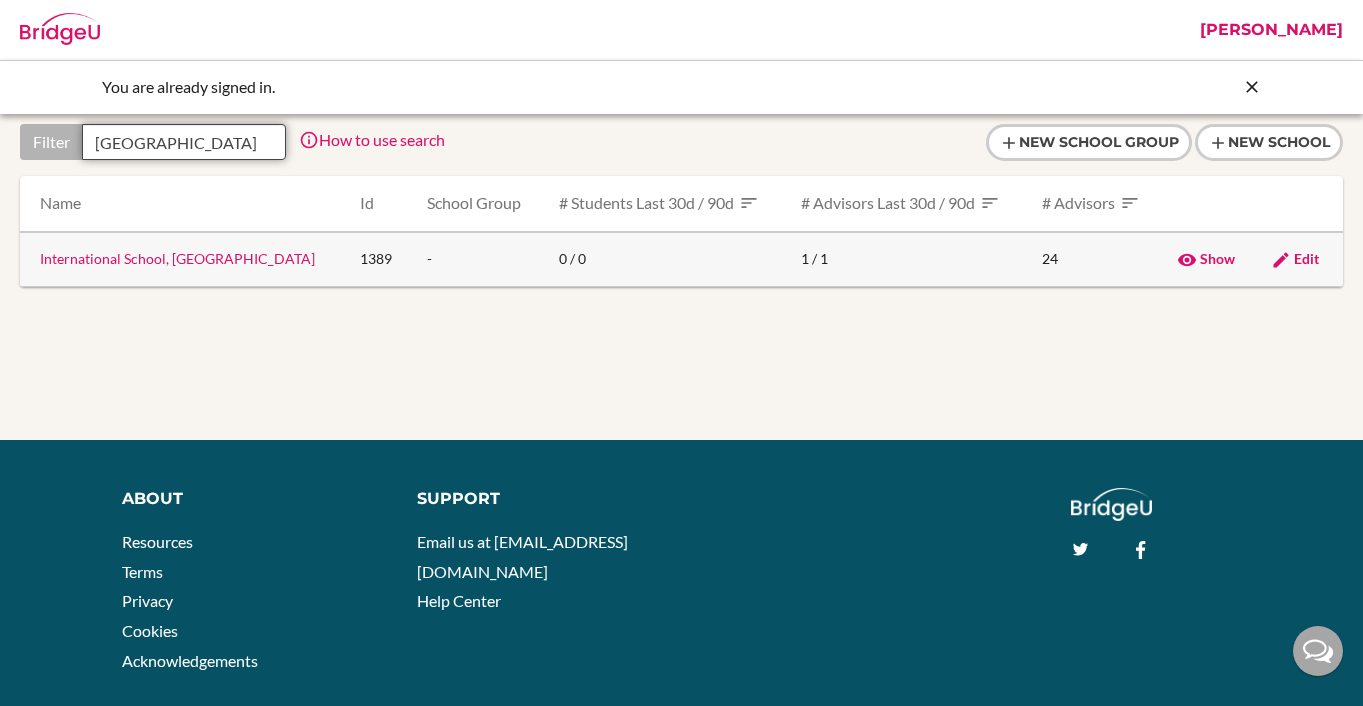 type on "serbia" 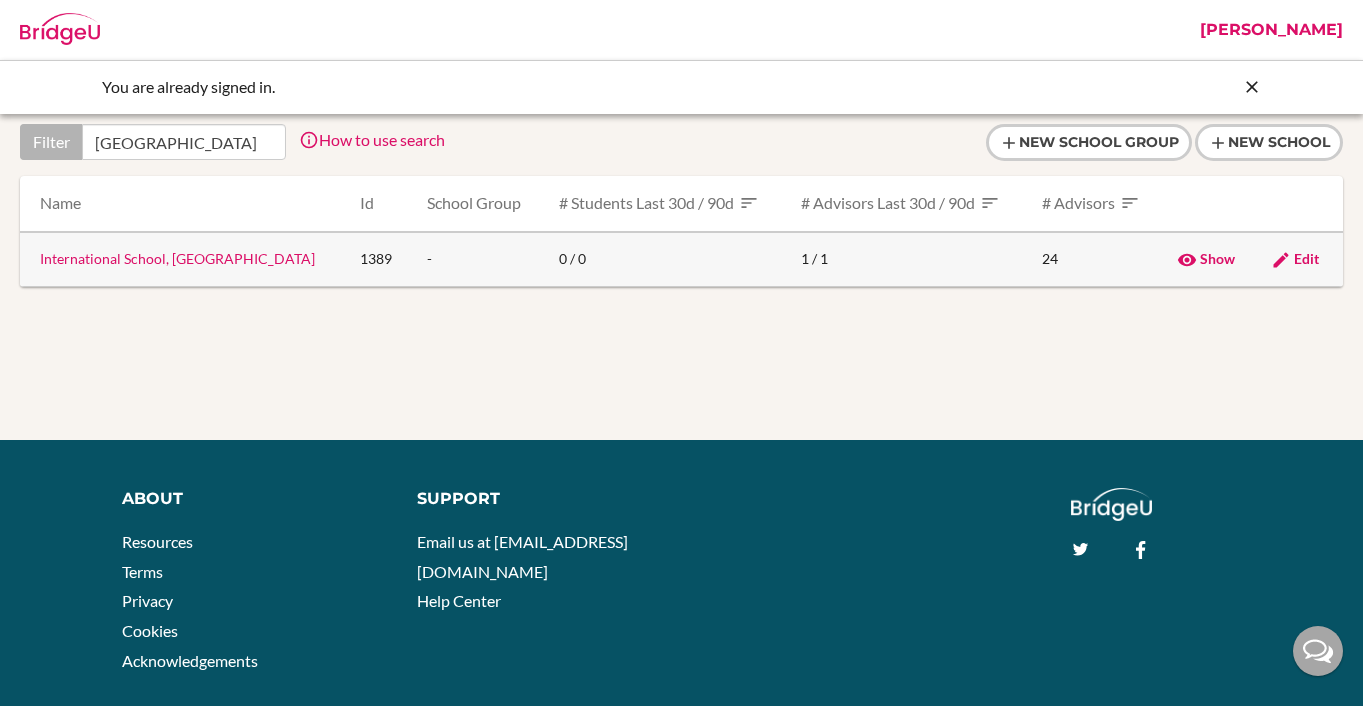 click on "International School, Serbia" at bounding box center (177, 258) 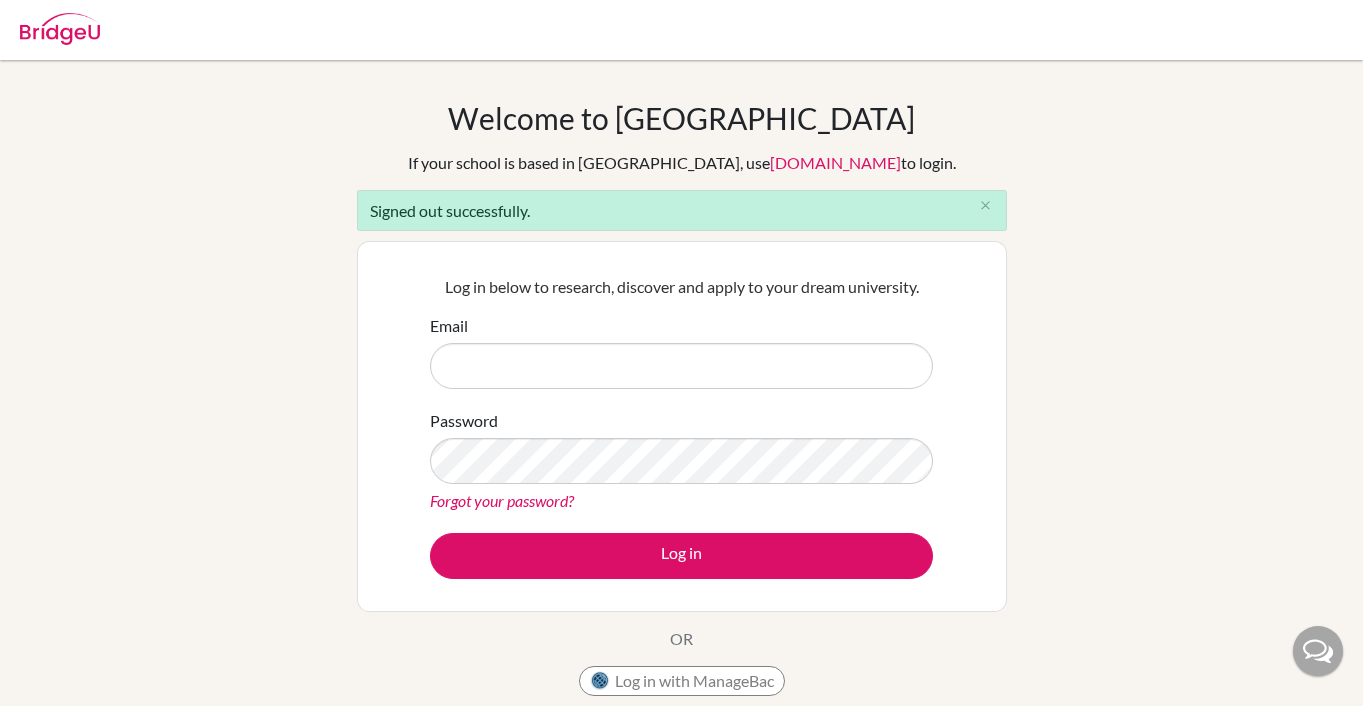scroll, scrollTop: 0, scrollLeft: 0, axis: both 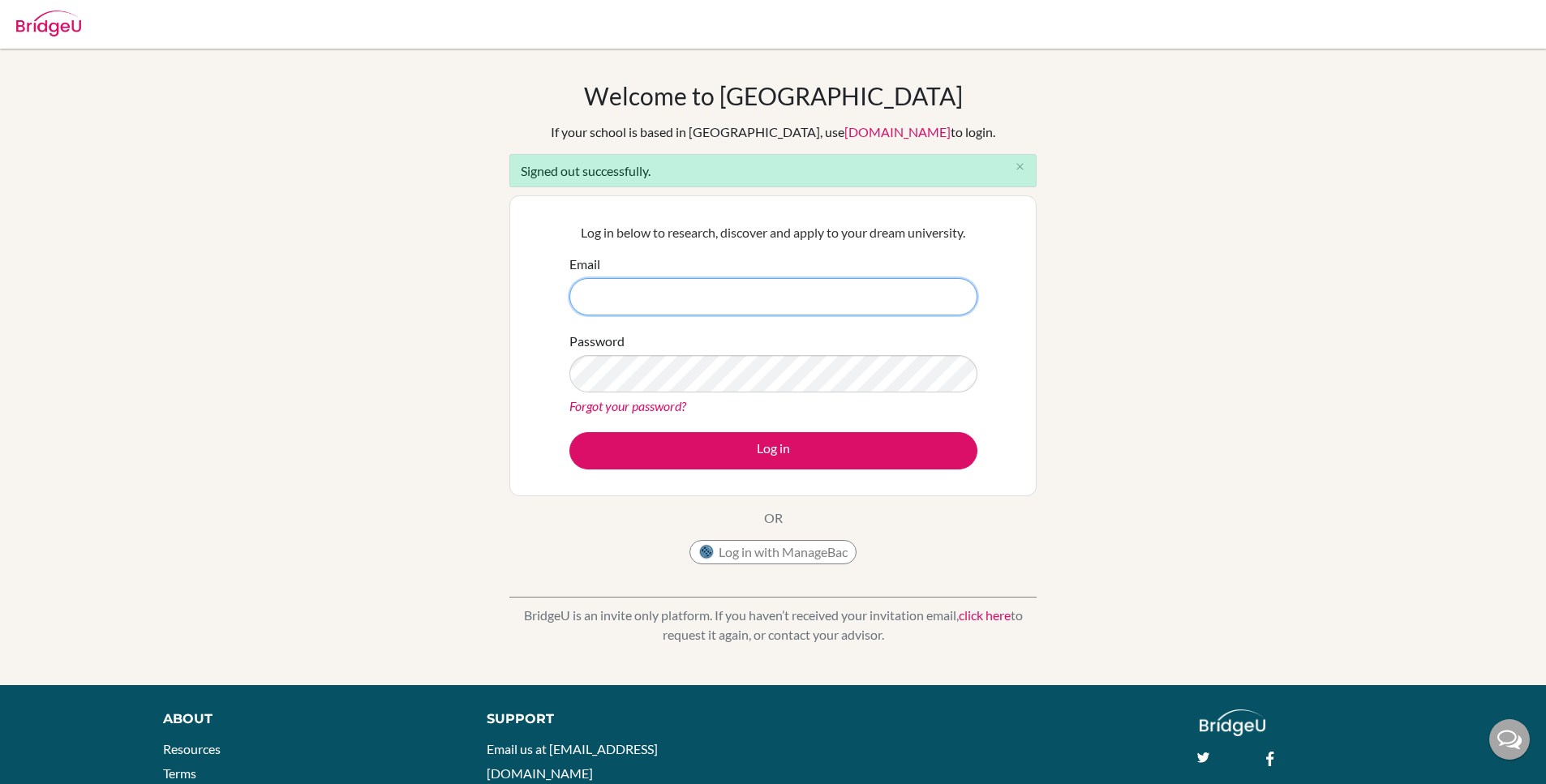 click on "Email" at bounding box center [773, 297] 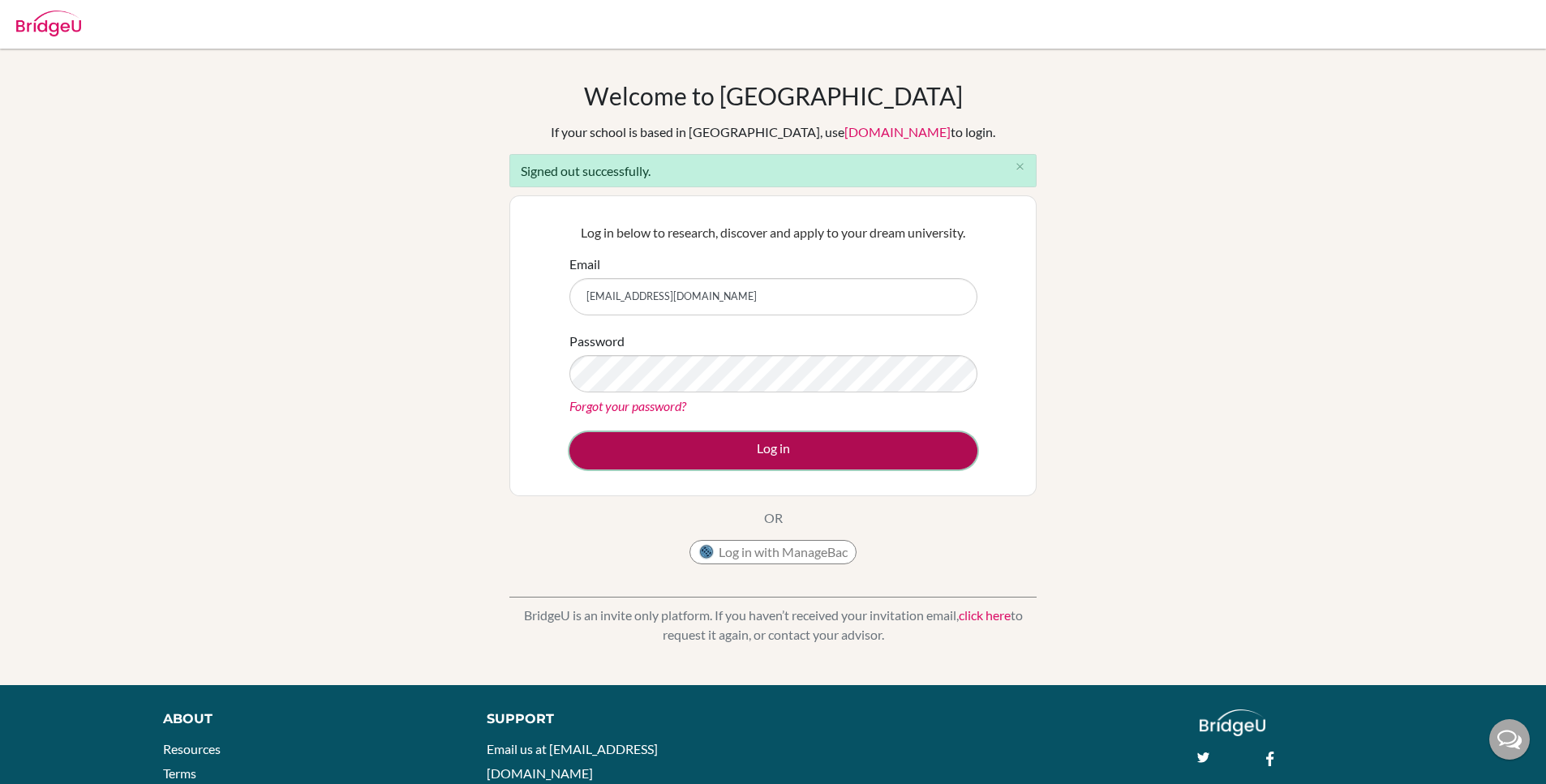 click on "Log in" at bounding box center [773, 451] 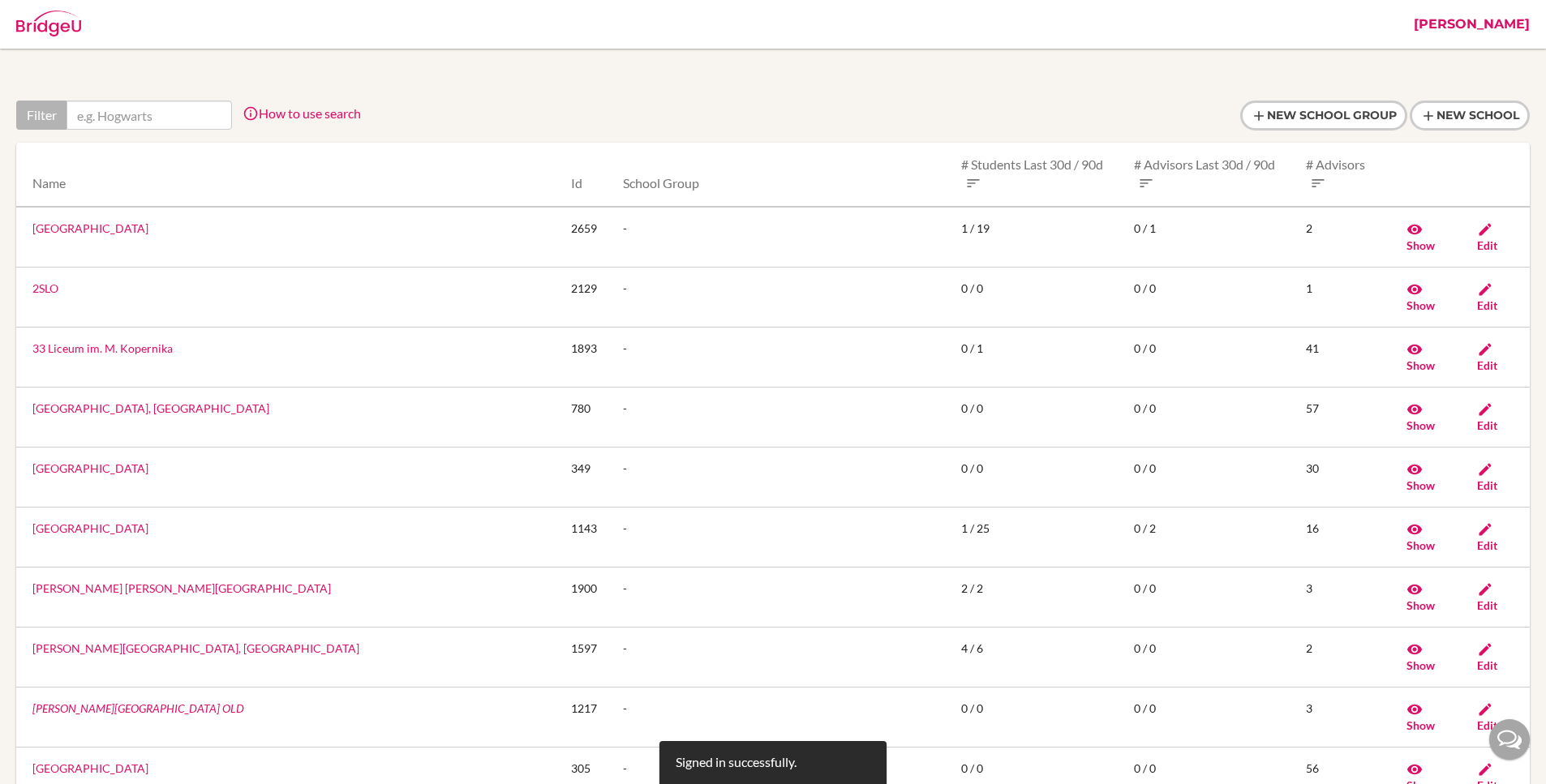 scroll, scrollTop: 0, scrollLeft: 0, axis: both 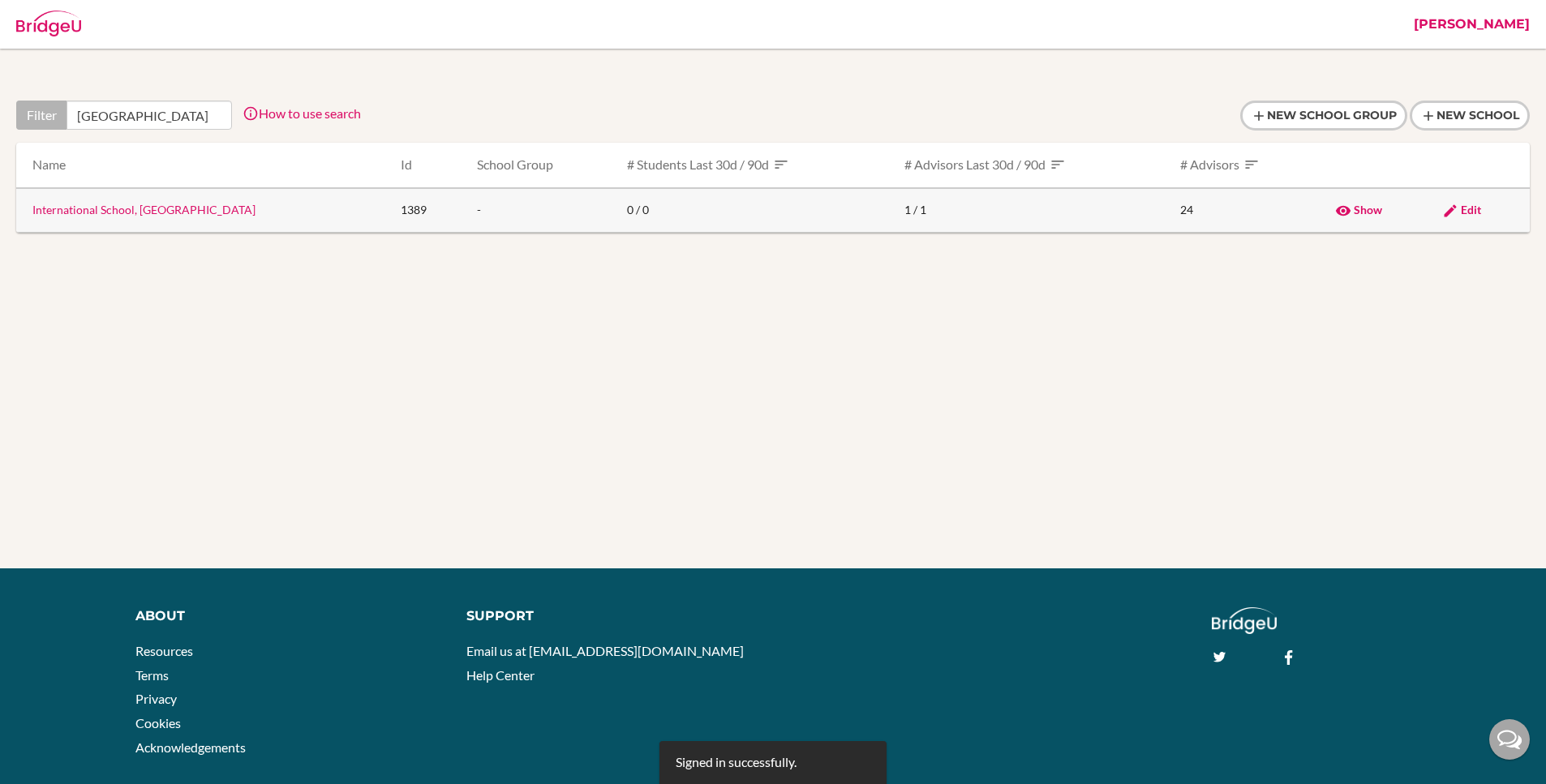 type on "serbia" 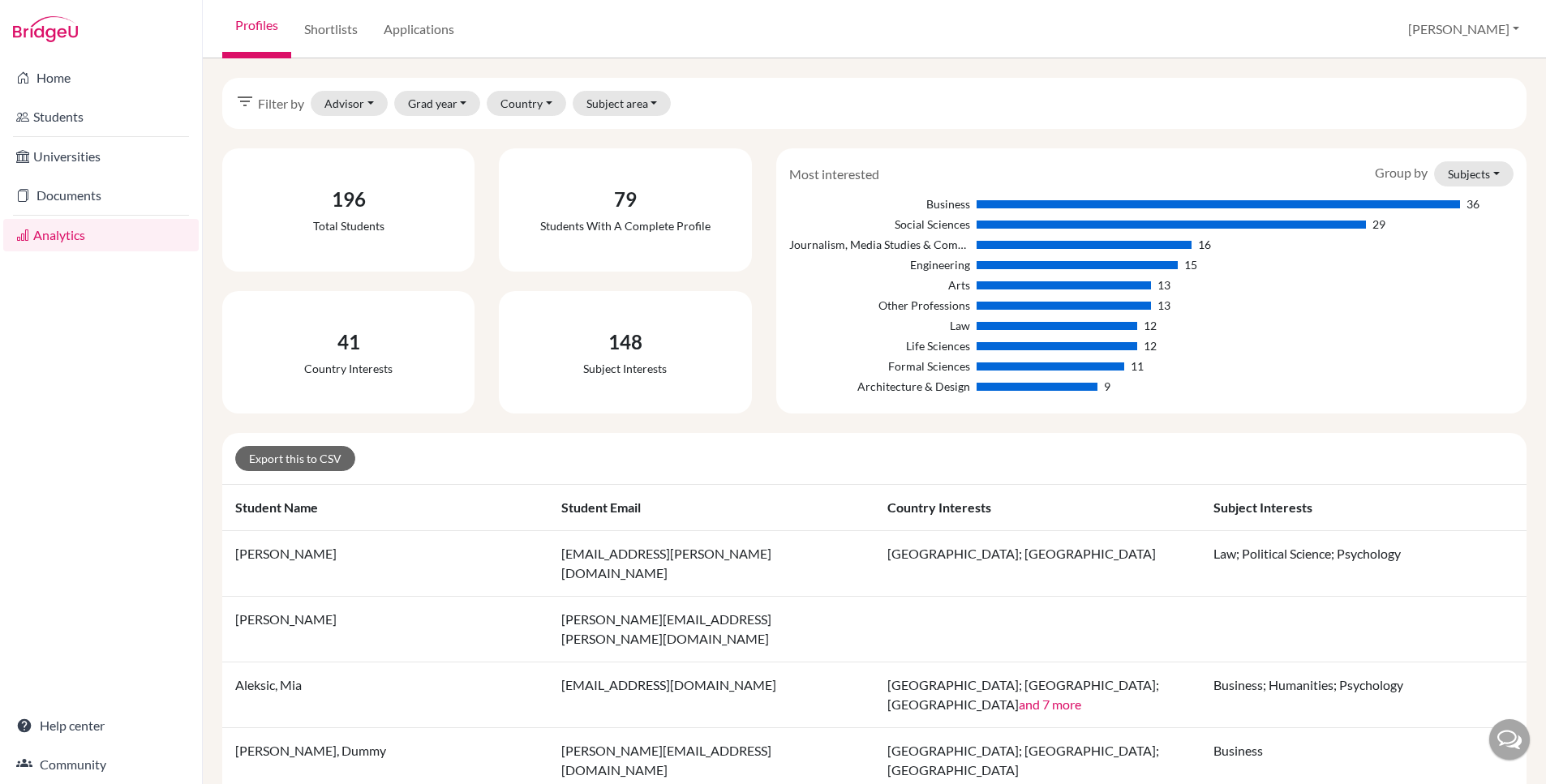 scroll, scrollTop: 0, scrollLeft: 0, axis: both 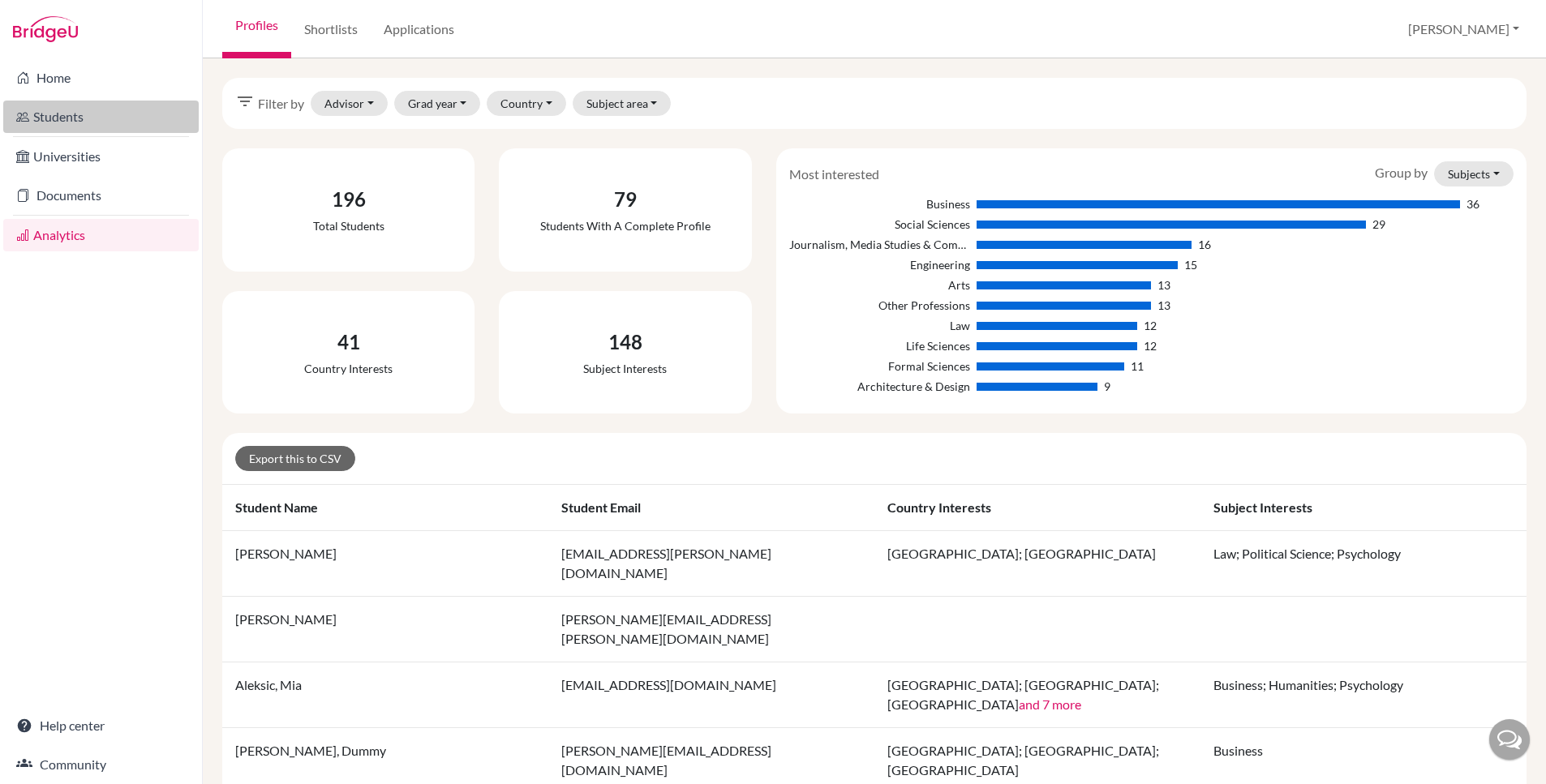 click on "Students" at bounding box center (101, 117) 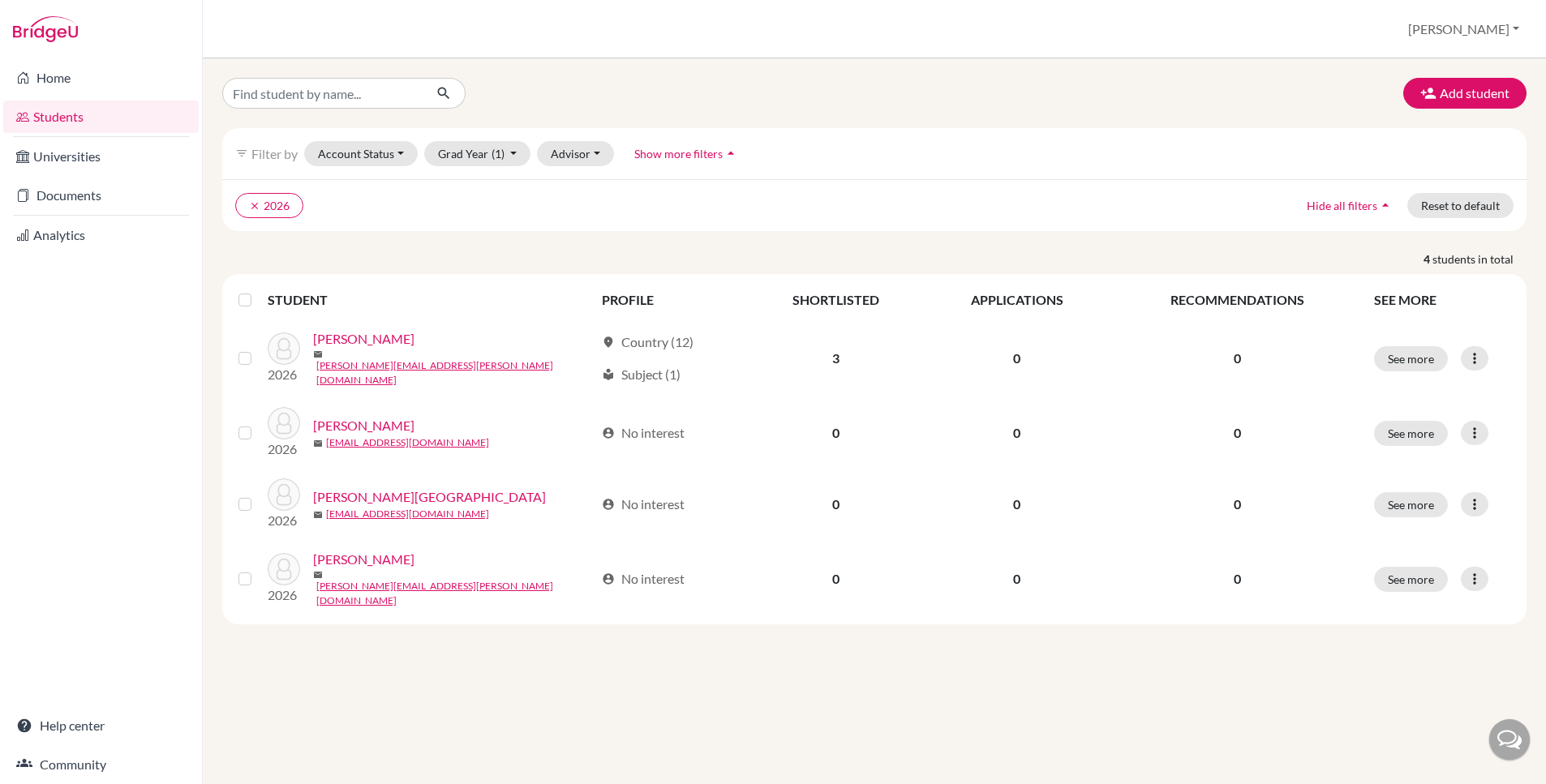 scroll, scrollTop: 0, scrollLeft: 0, axis: both 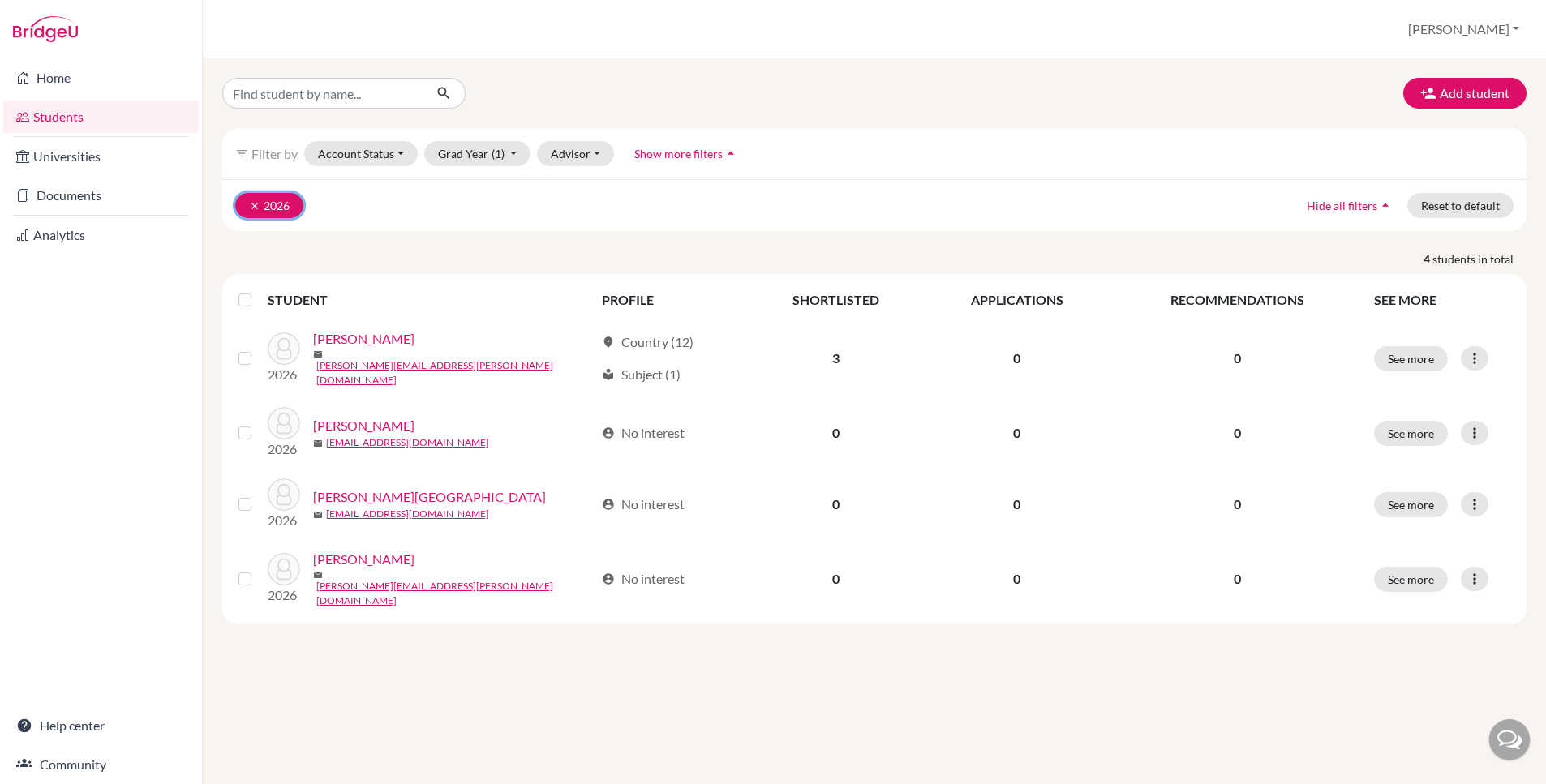 click on "clear" at bounding box center [255, 206] 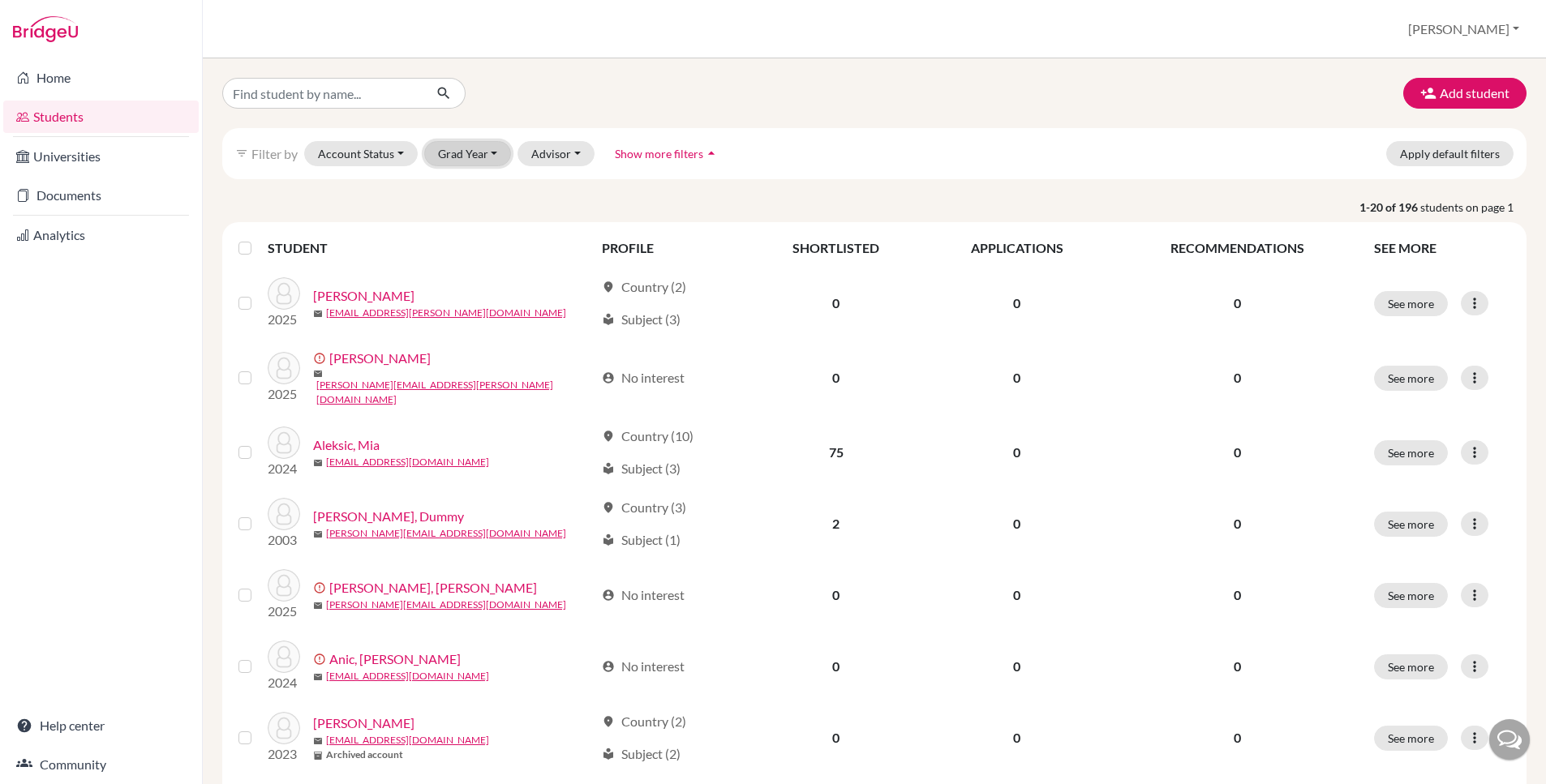 click on "Grad Year" at bounding box center [468, 153] 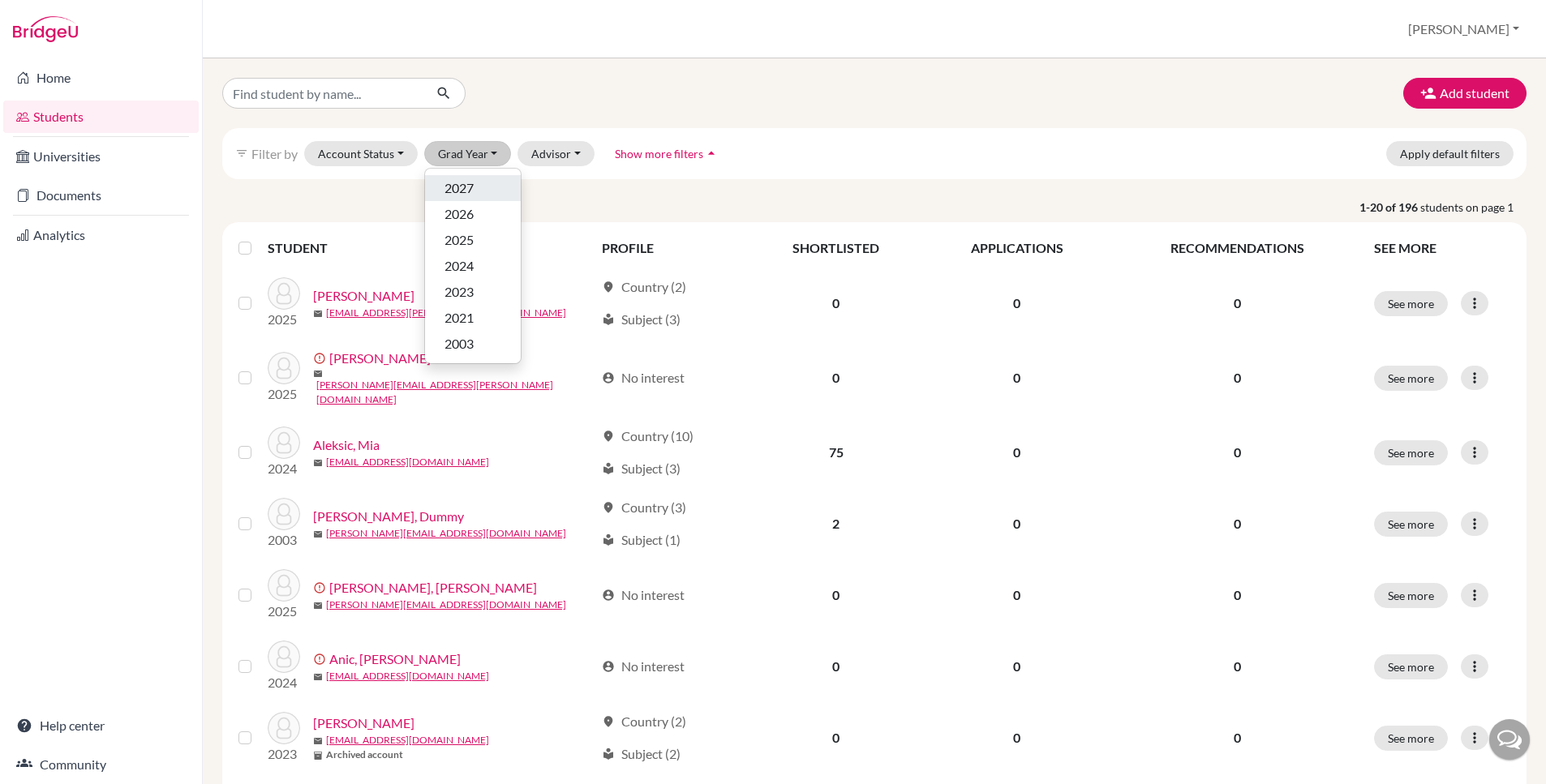 click on "2027" at bounding box center [473, 188] 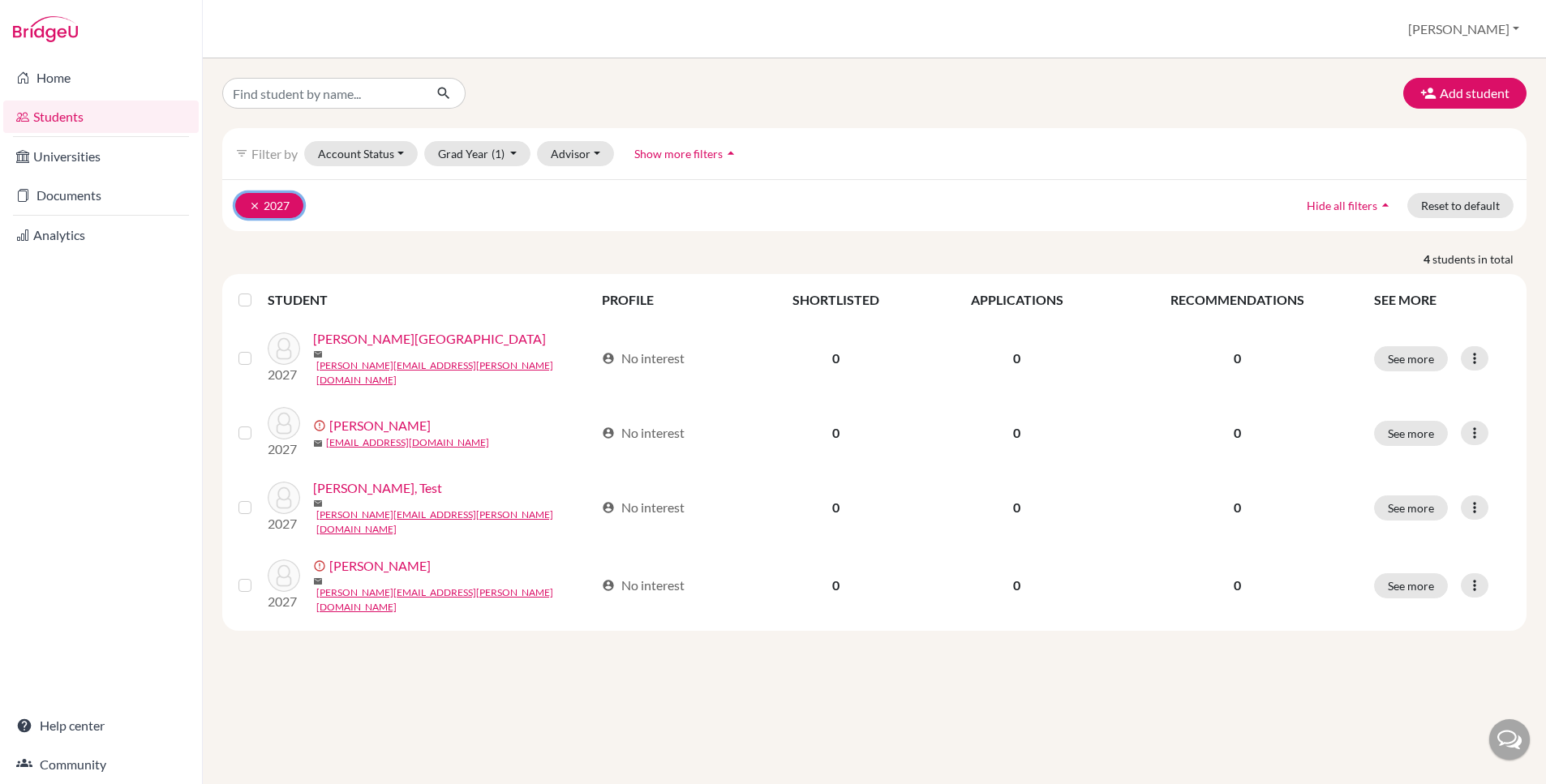 click on "clear" at bounding box center [255, 206] 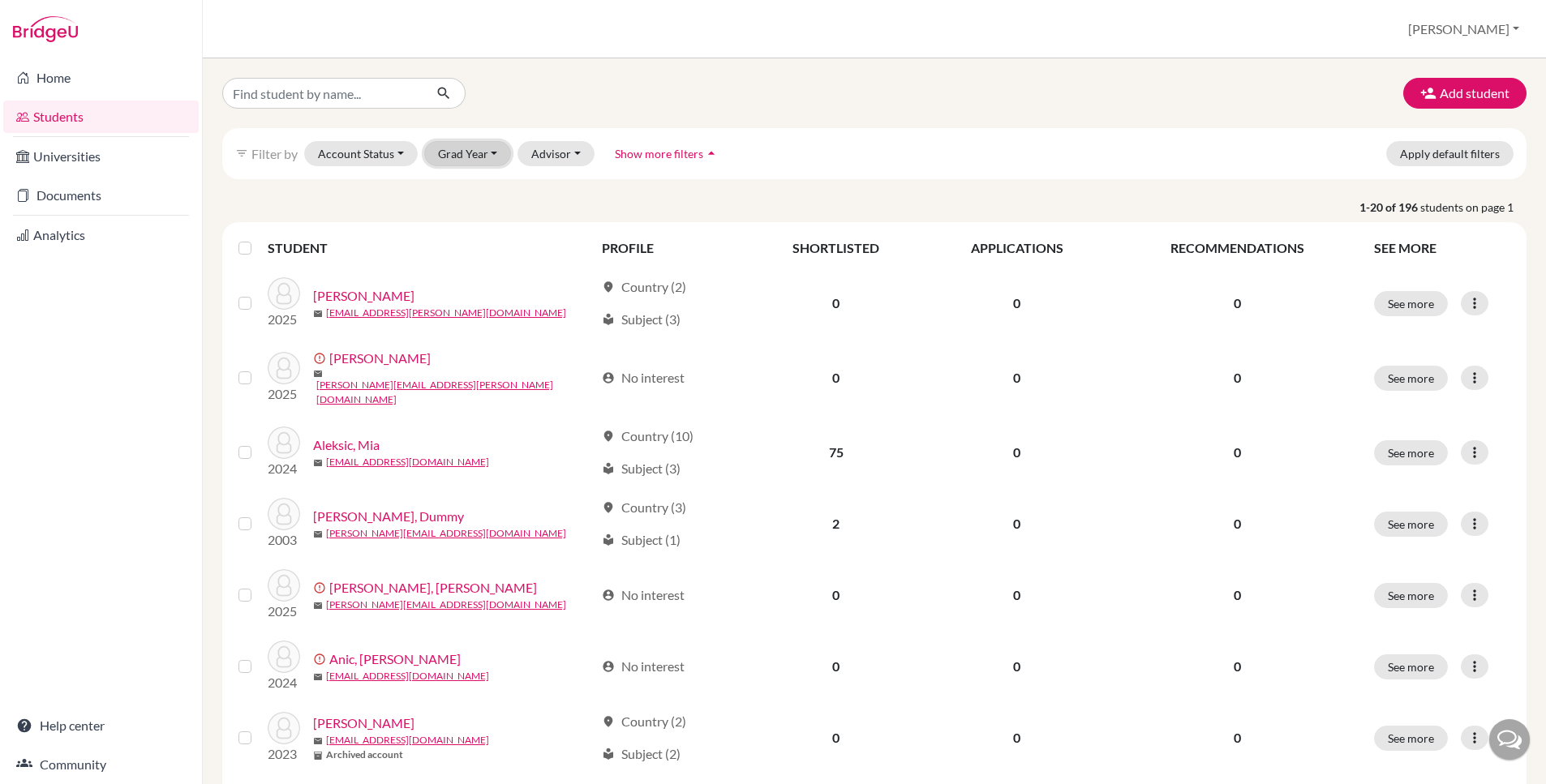 click on "Grad Year" at bounding box center [468, 153] 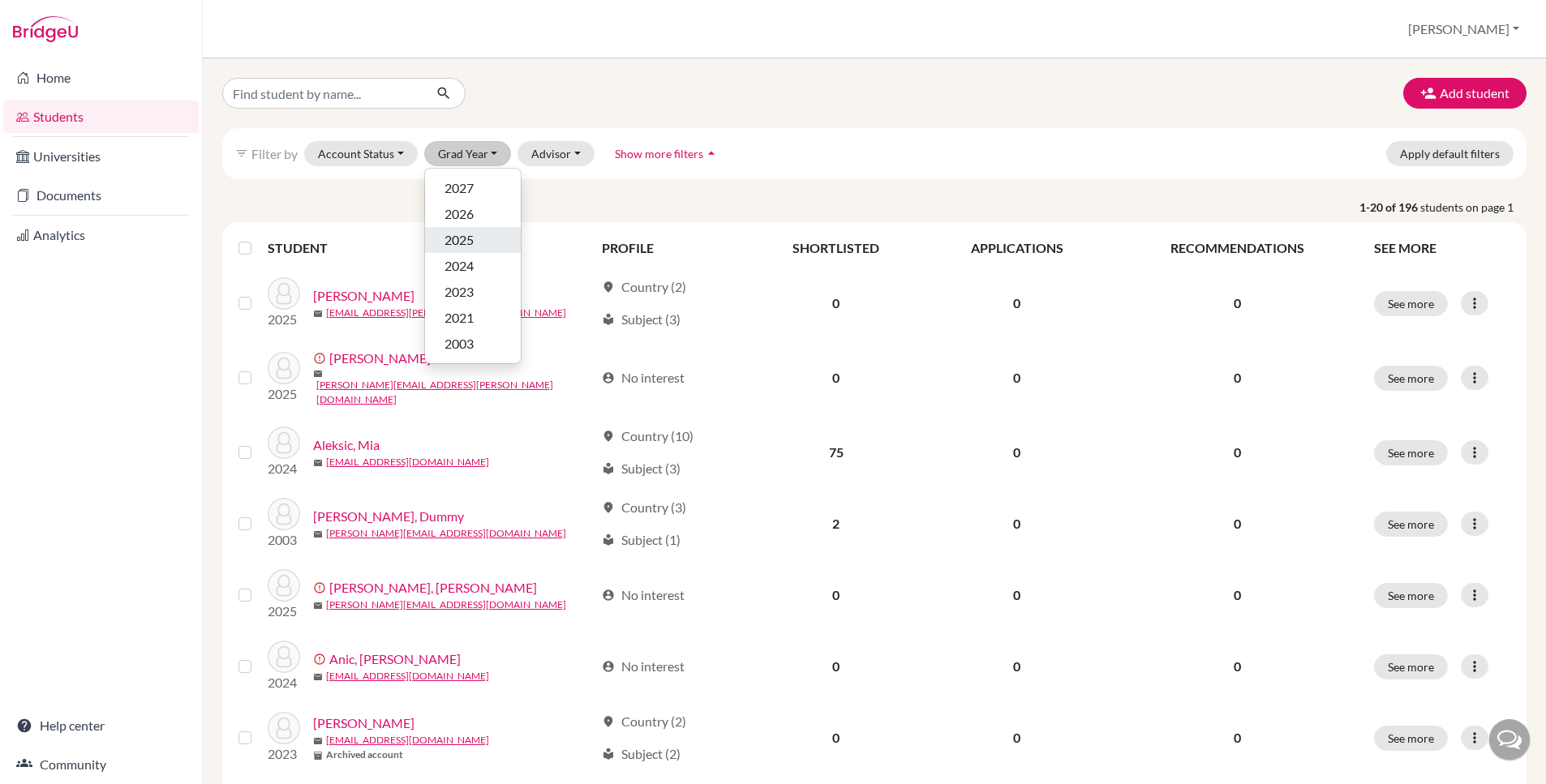 click on "2025" at bounding box center (459, 240) 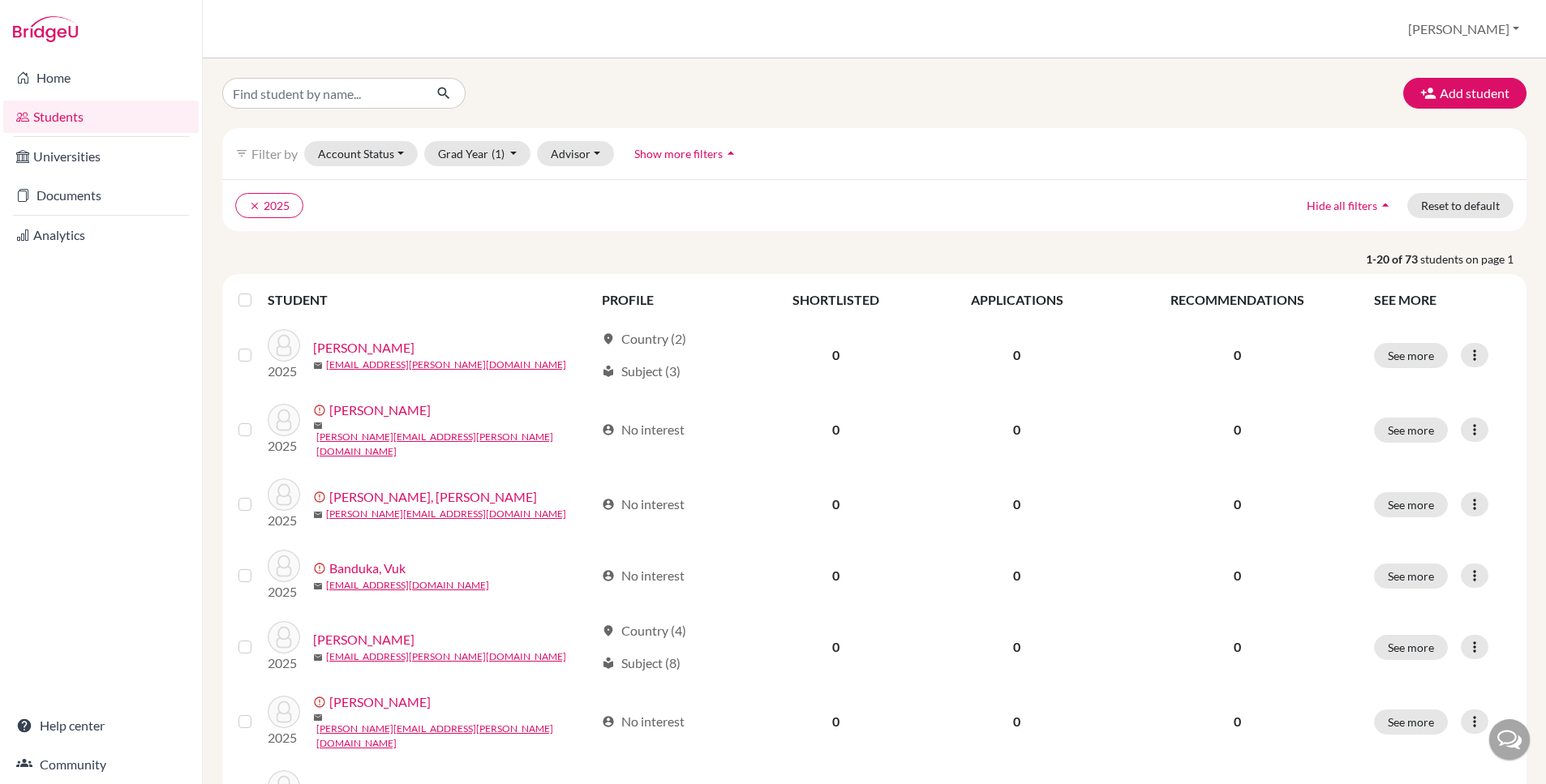 click at bounding box center [258, 290] 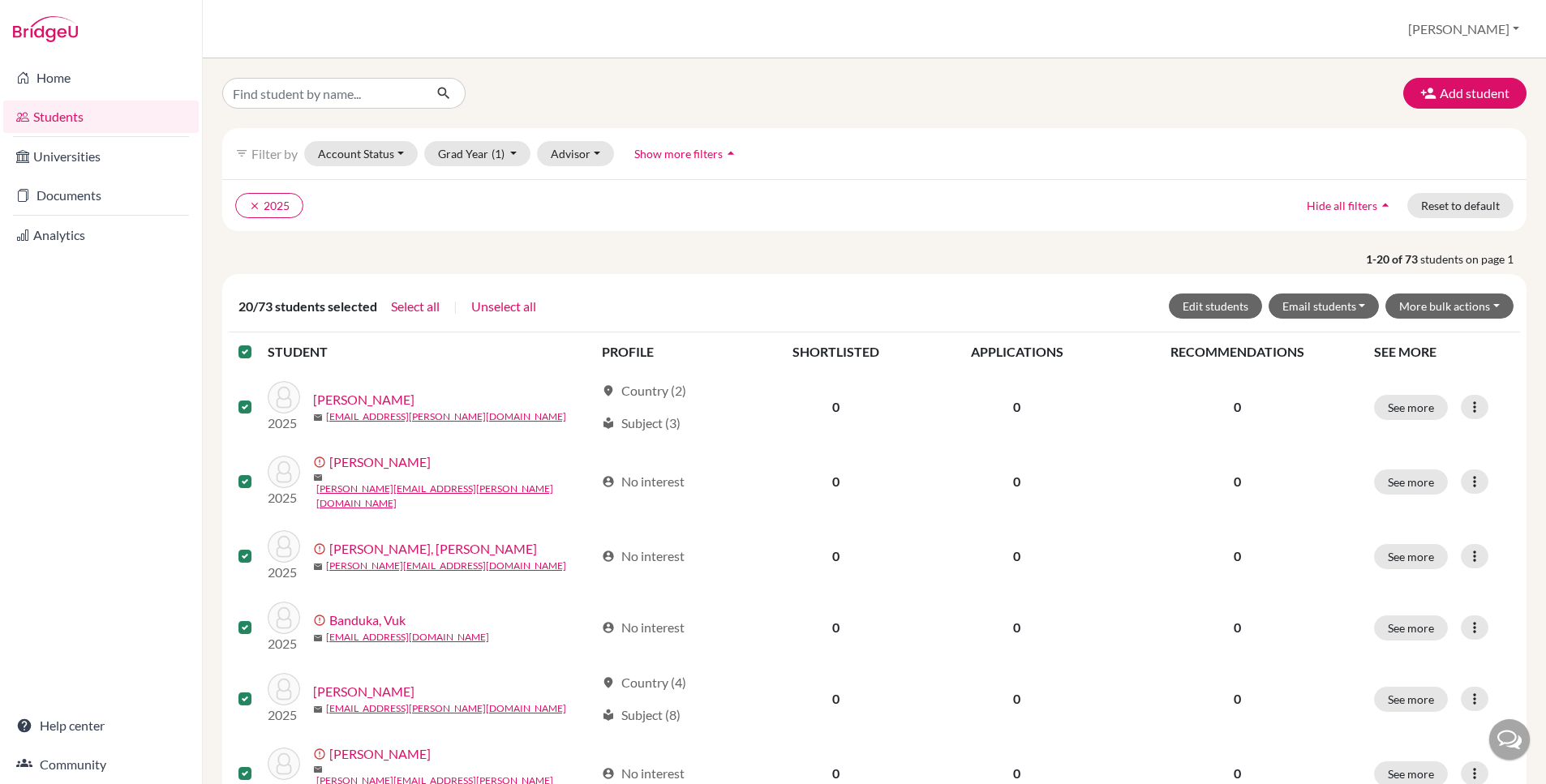 click at bounding box center [248, 352] 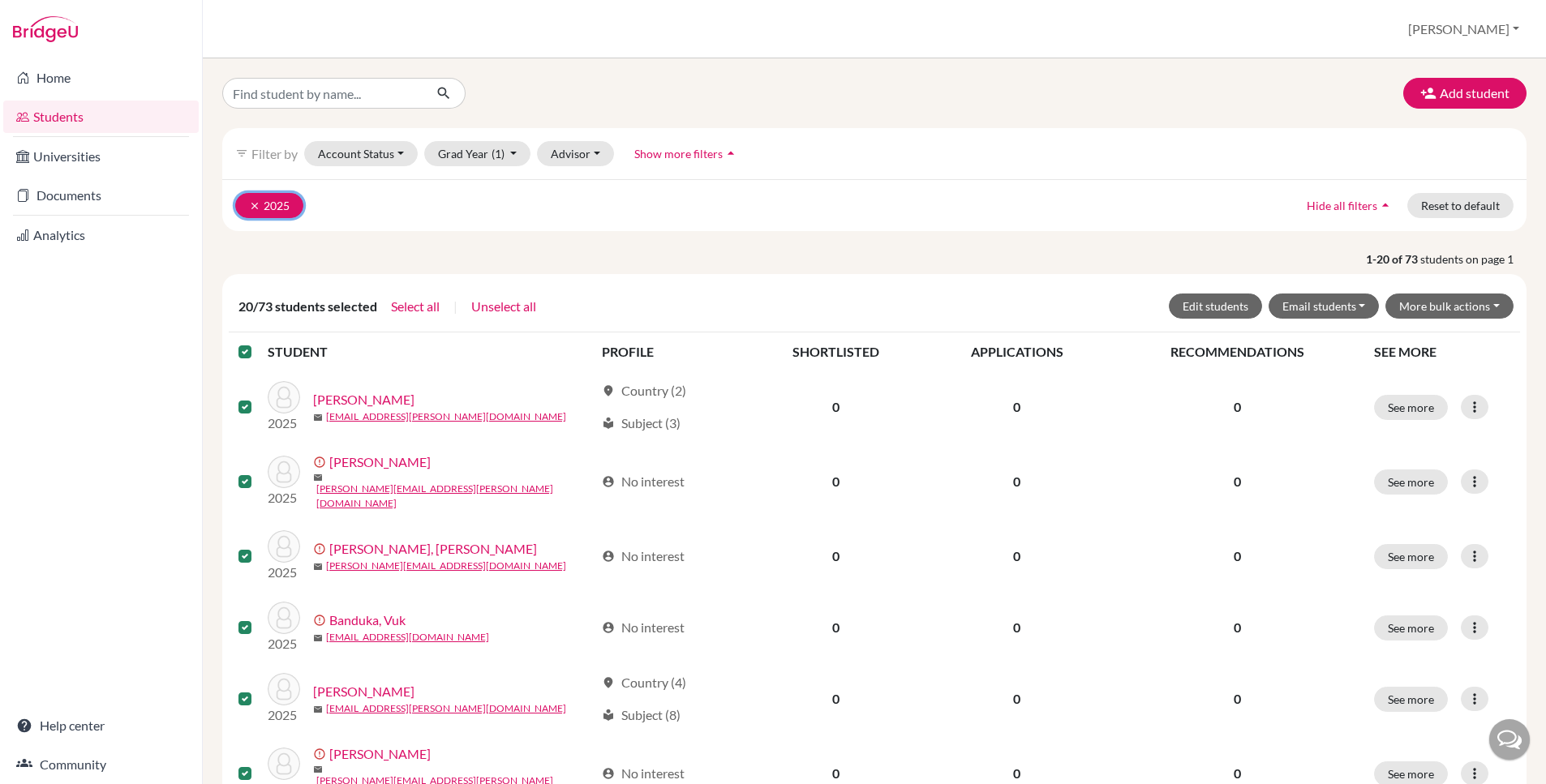 click on "clear 2025" at bounding box center (269, 205) 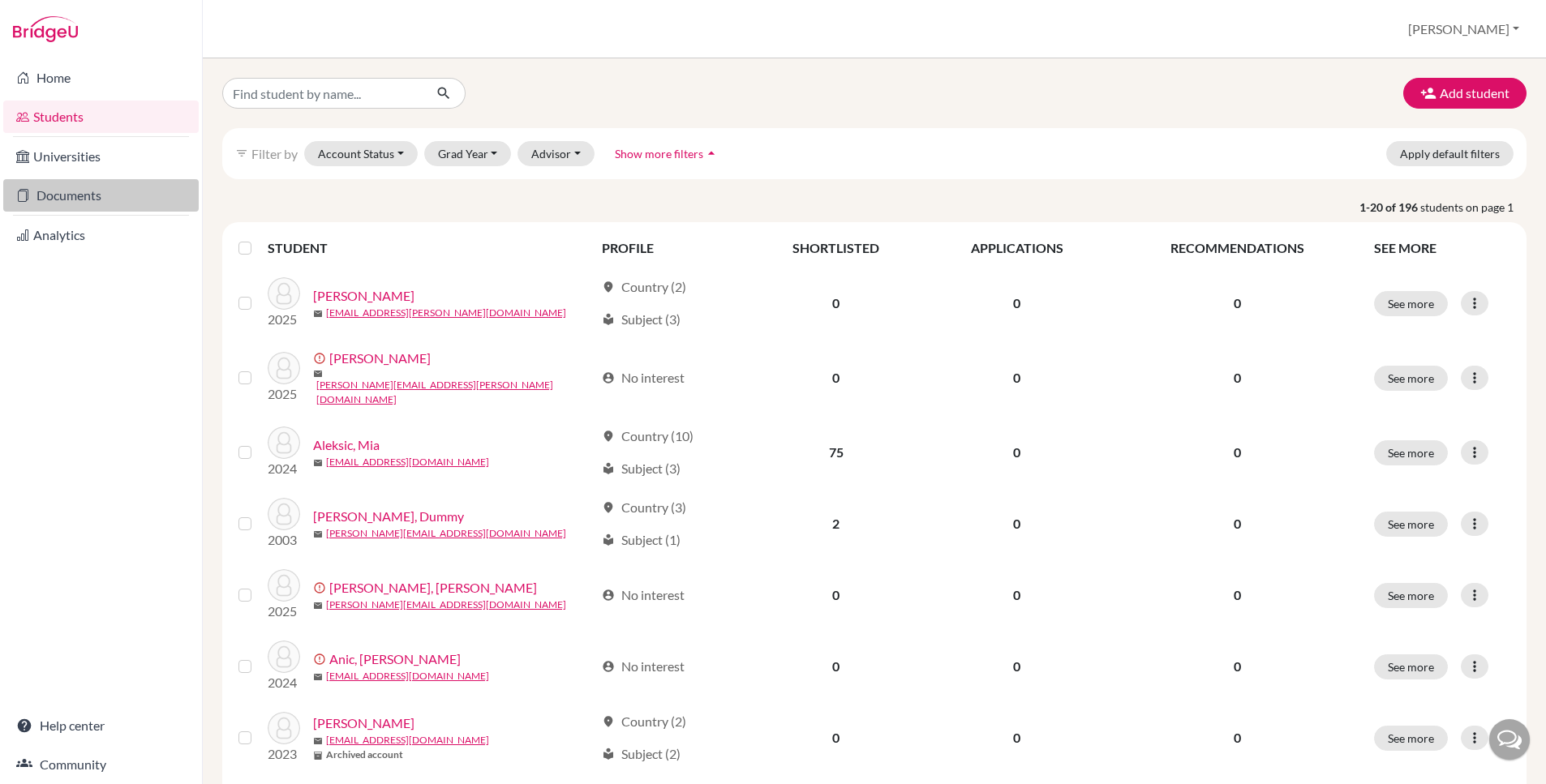 click on "Documents" at bounding box center [101, 195] 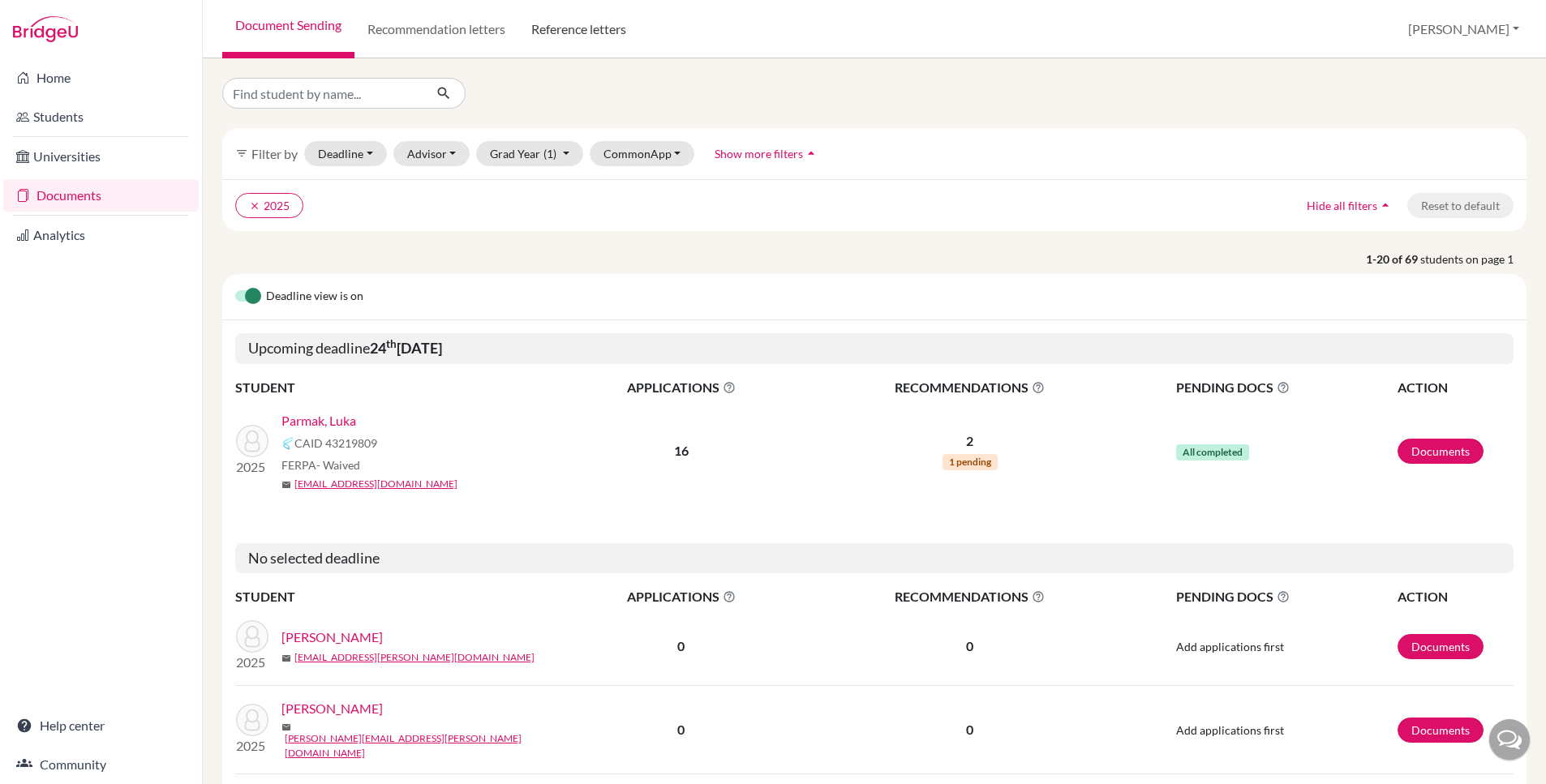 scroll, scrollTop: 0, scrollLeft: 0, axis: both 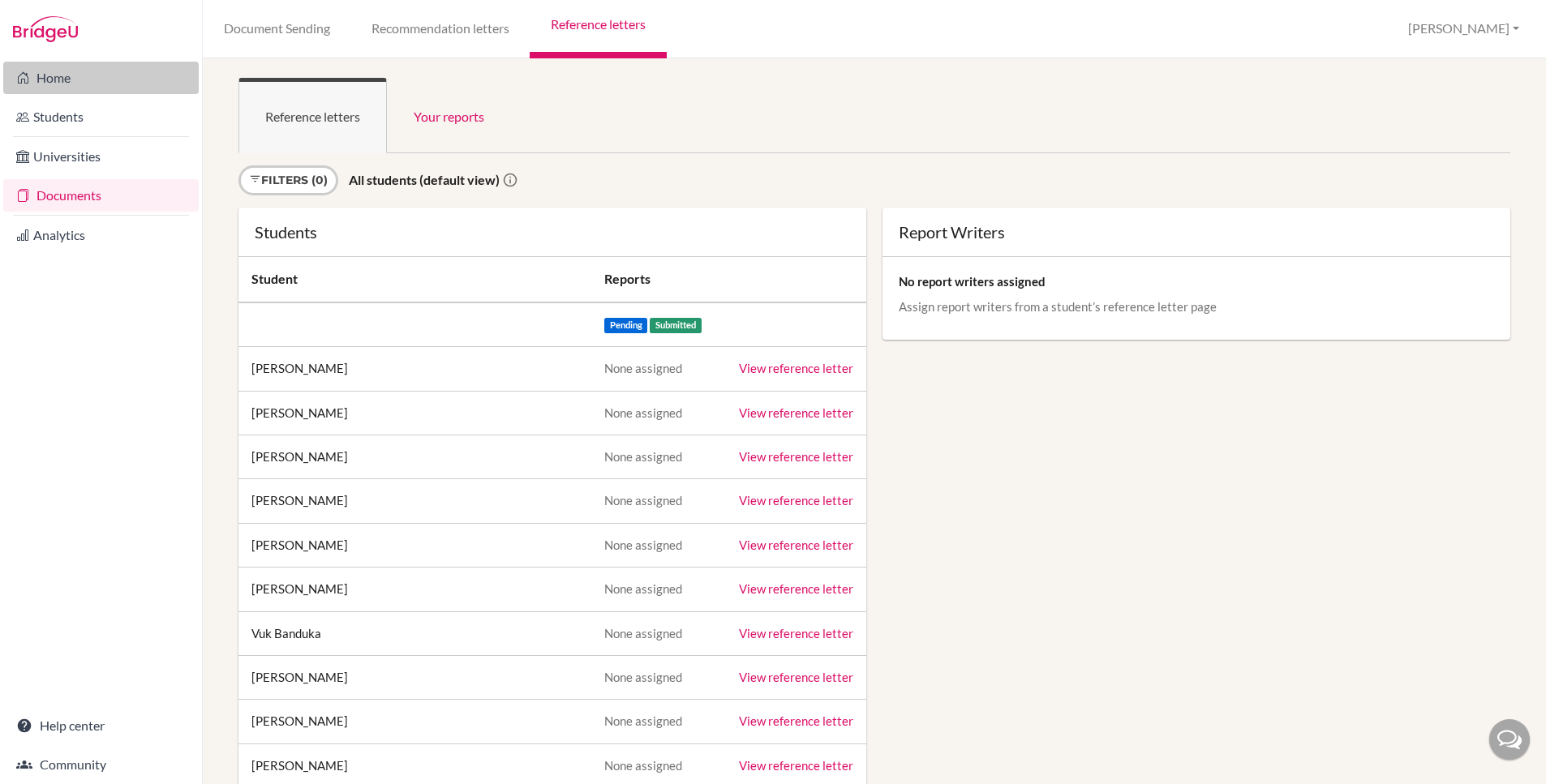 click on "Home" at bounding box center [101, 78] 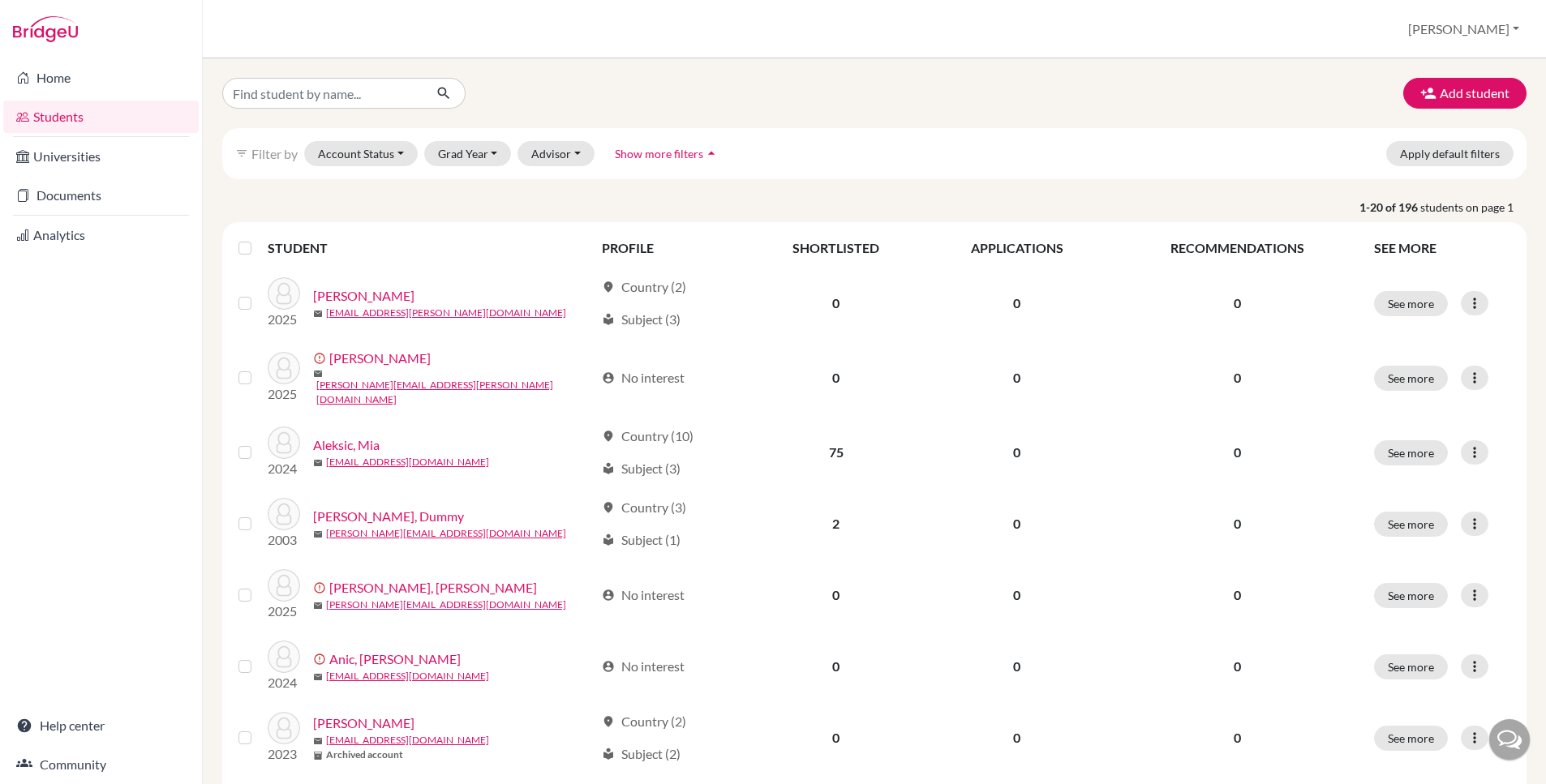 scroll, scrollTop: 0, scrollLeft: 0, axis: both 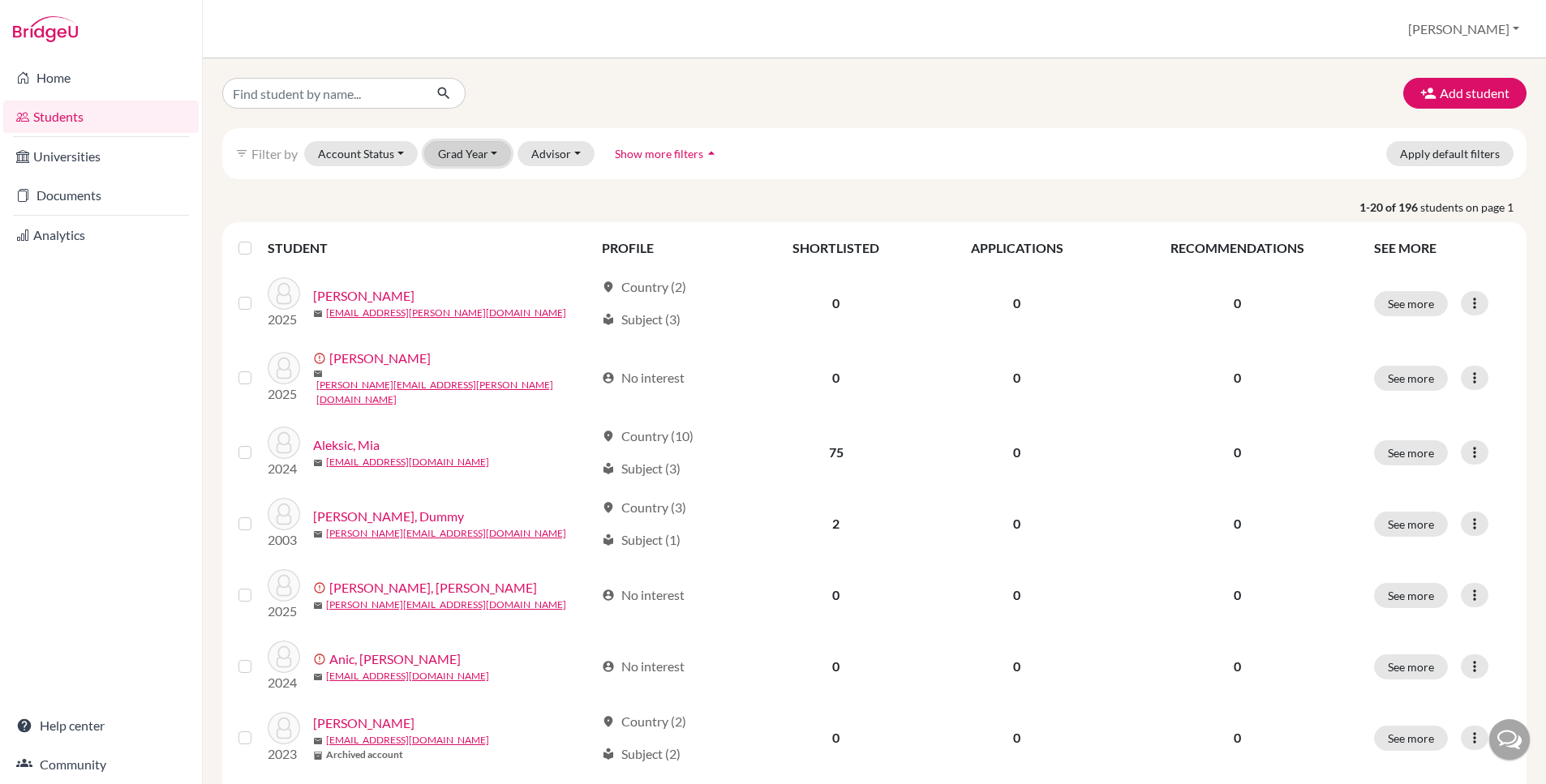 click on "Grad Year" at bounding box center (468, 153) 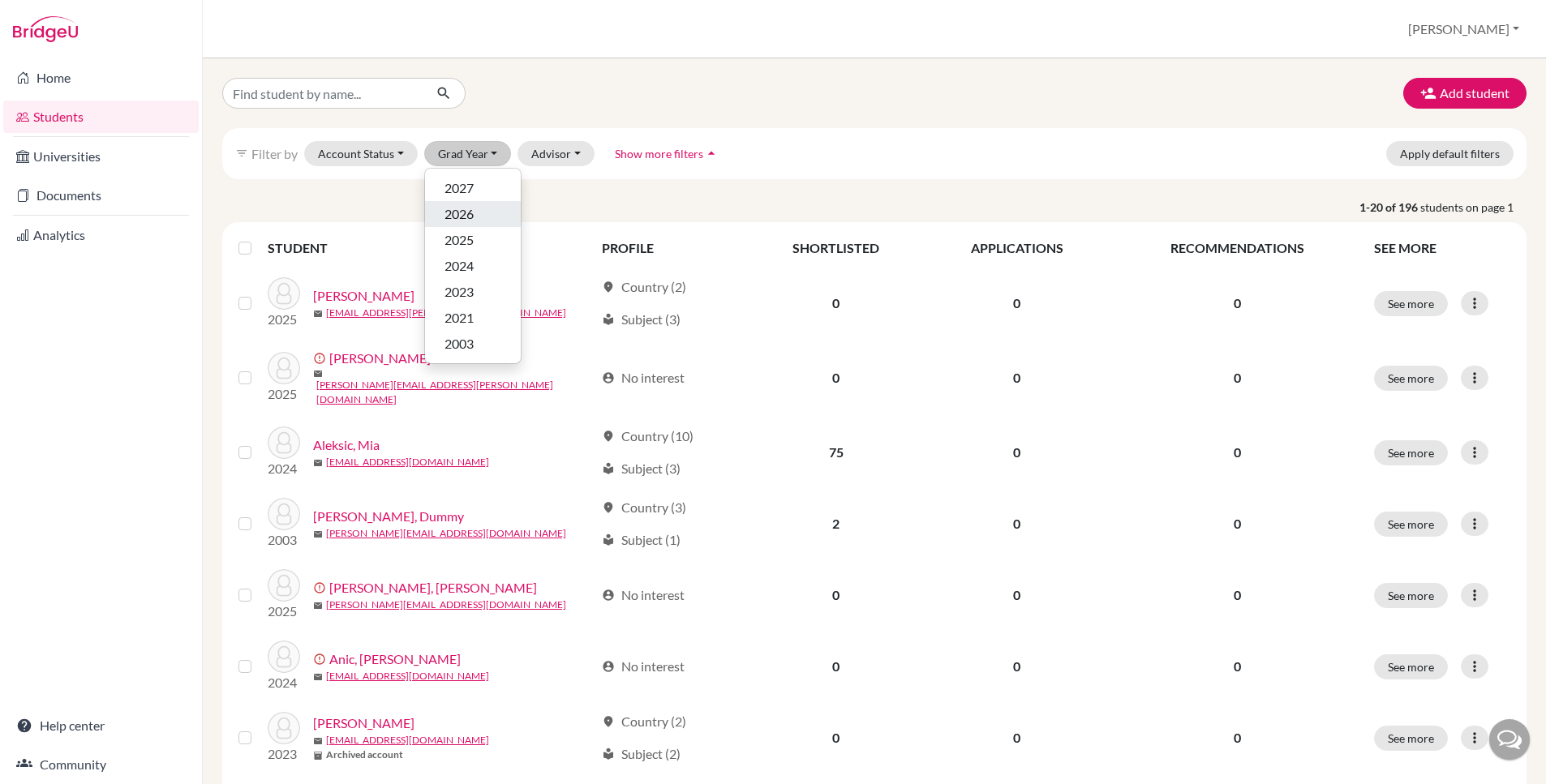 click on "2026" at bounding box center [473, 214] 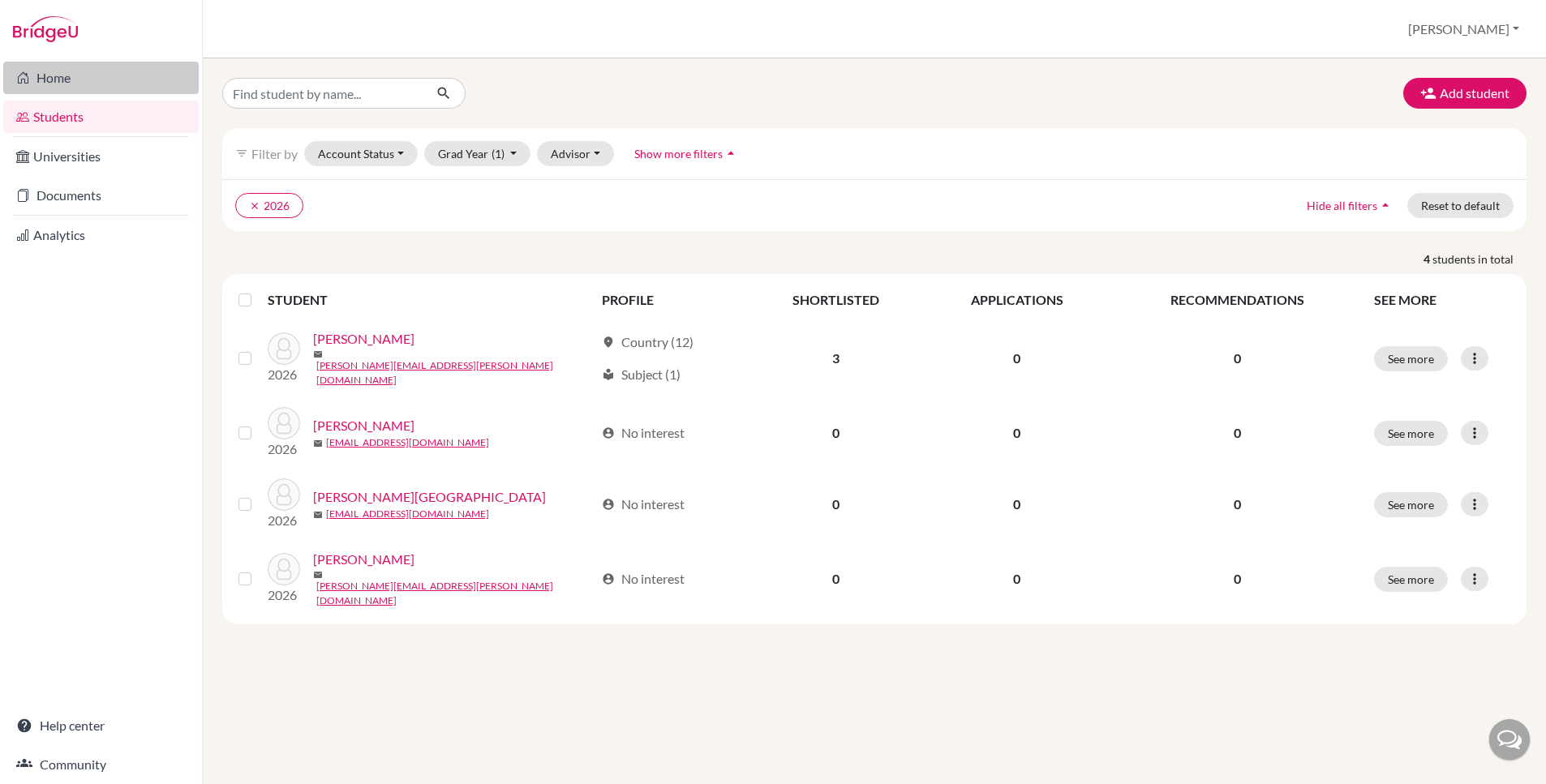 click on "Home" at bounding box center [101, 78] 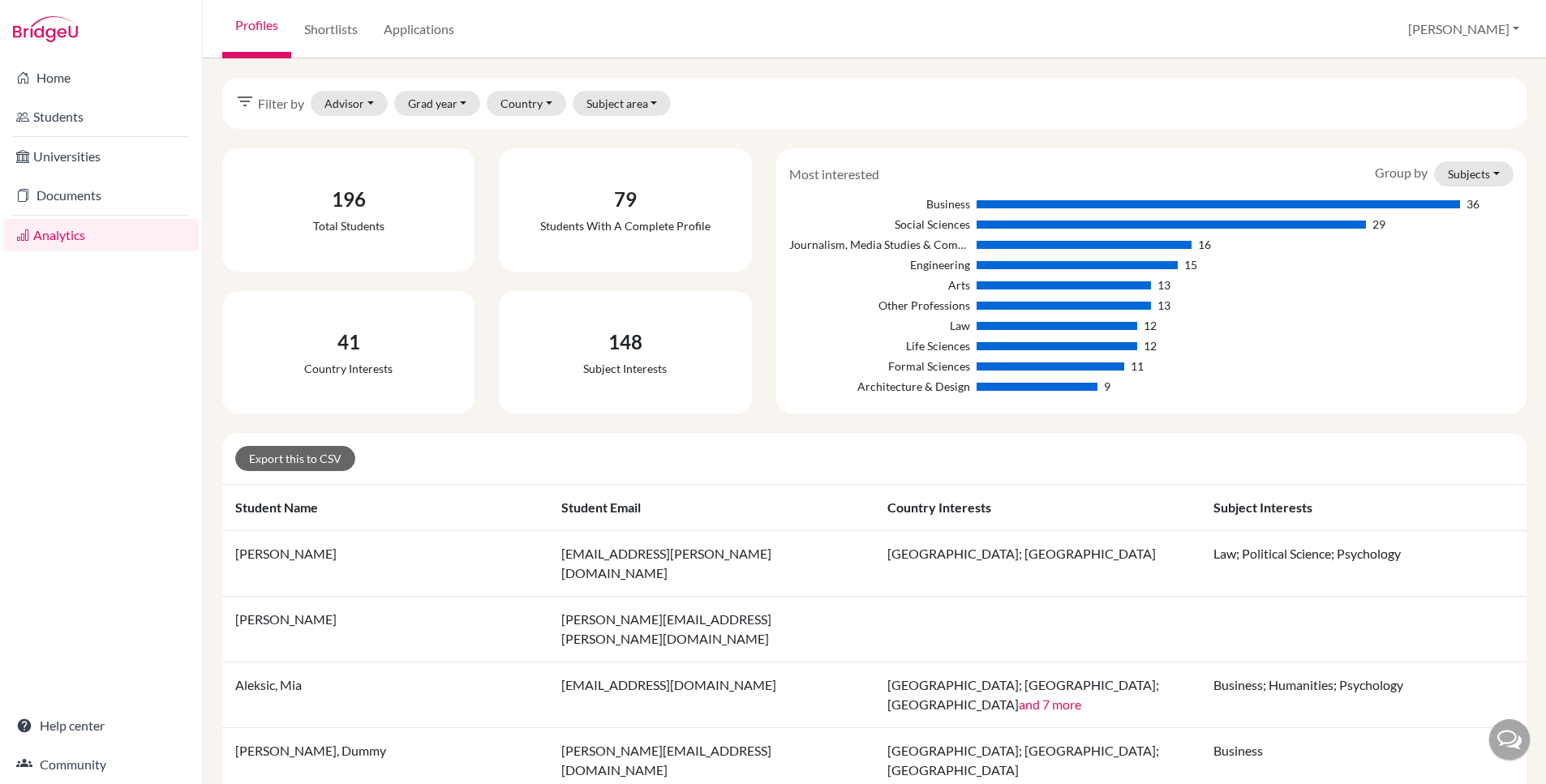 scroll, scrollTop: 0, scrollLeft: 0, axis: both 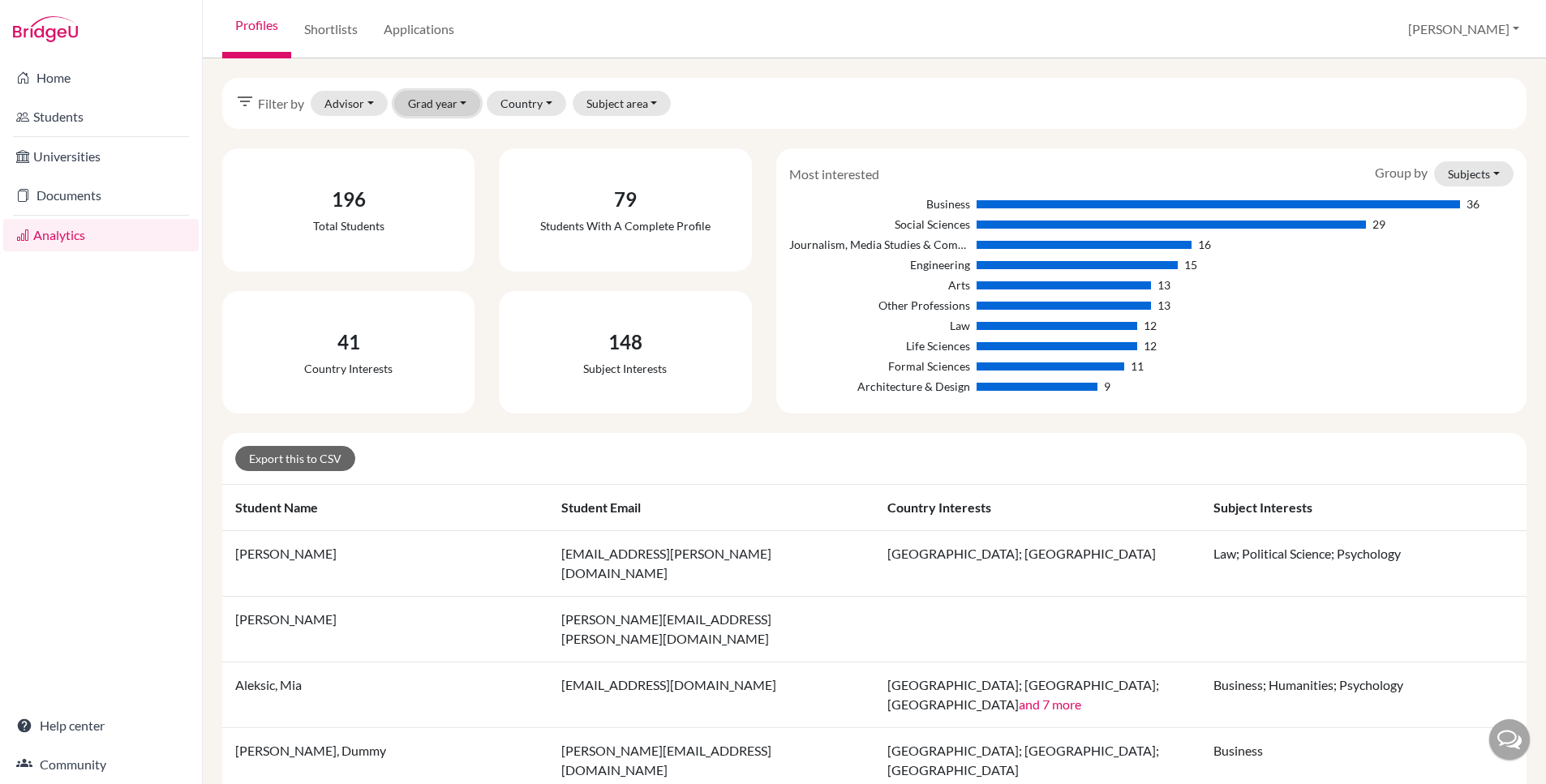 click on "Grad year" at bounding box center (437, 103) 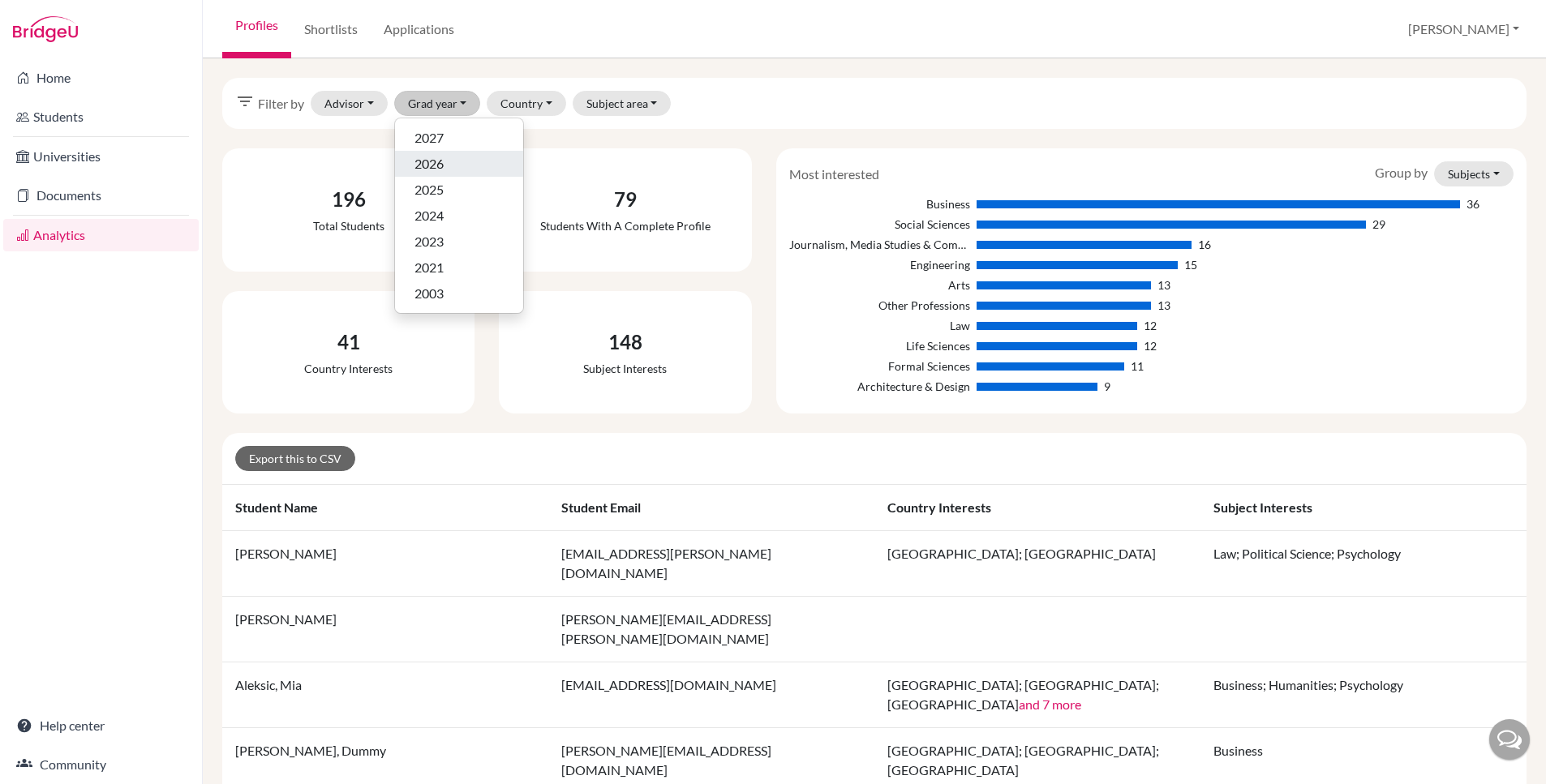 click on "2026" at bounding box center (429, 164) 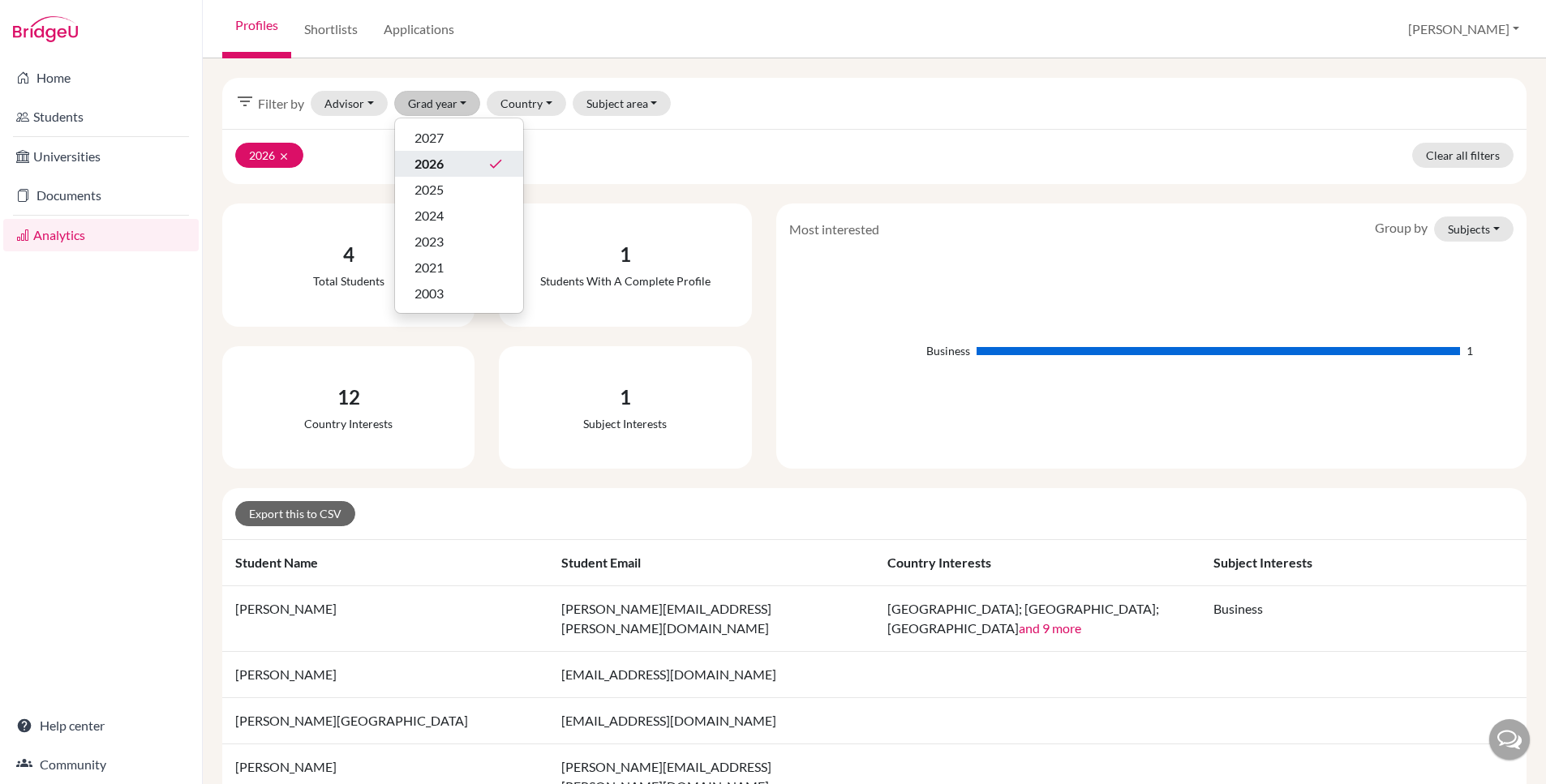 click on "2026 clear Clear all filters" at bounding box center [874, 156] 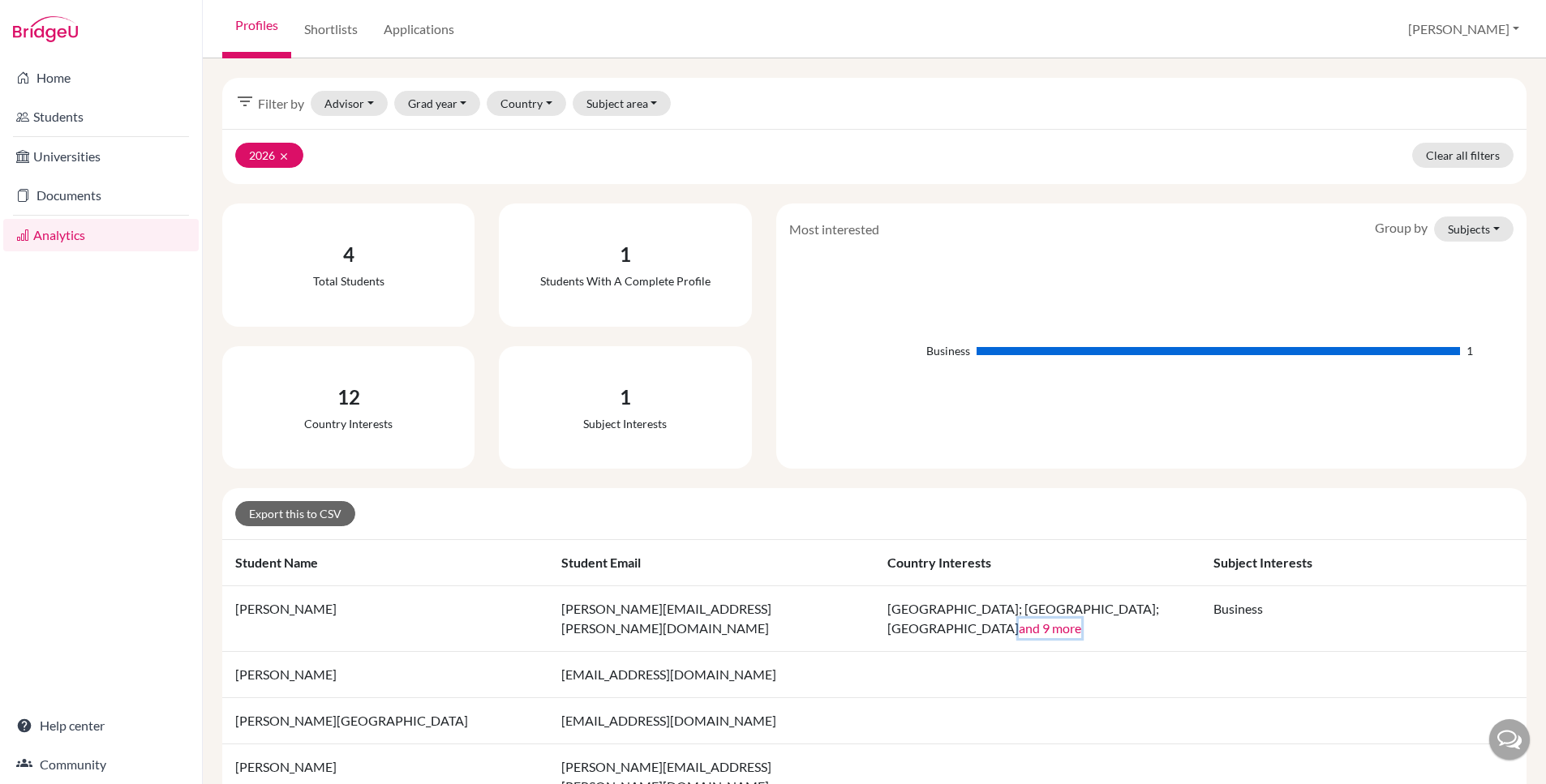 click on "and 9 more" 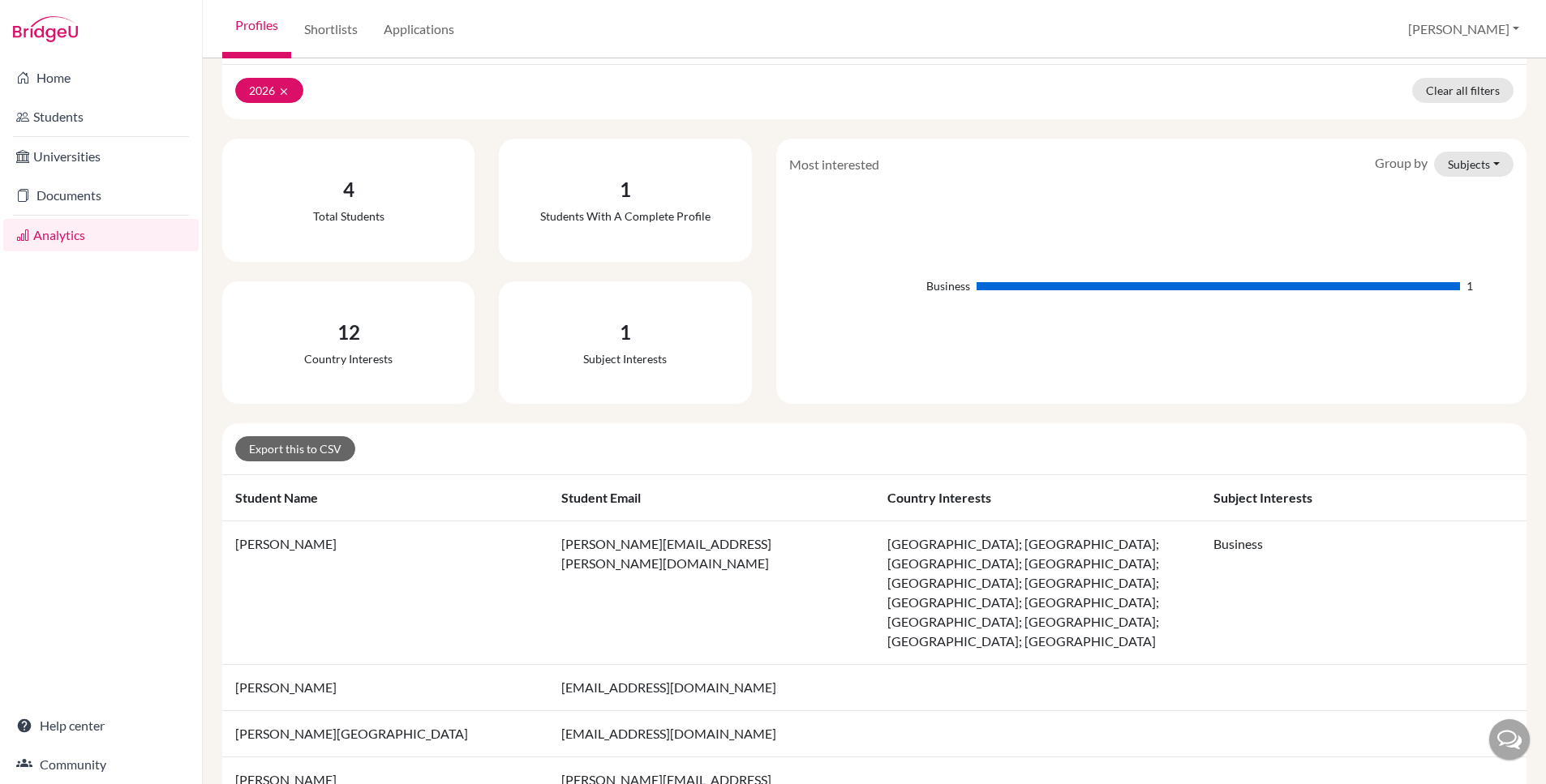 scroll, scrollTop: 0, scrollLeft: 0, axis: both 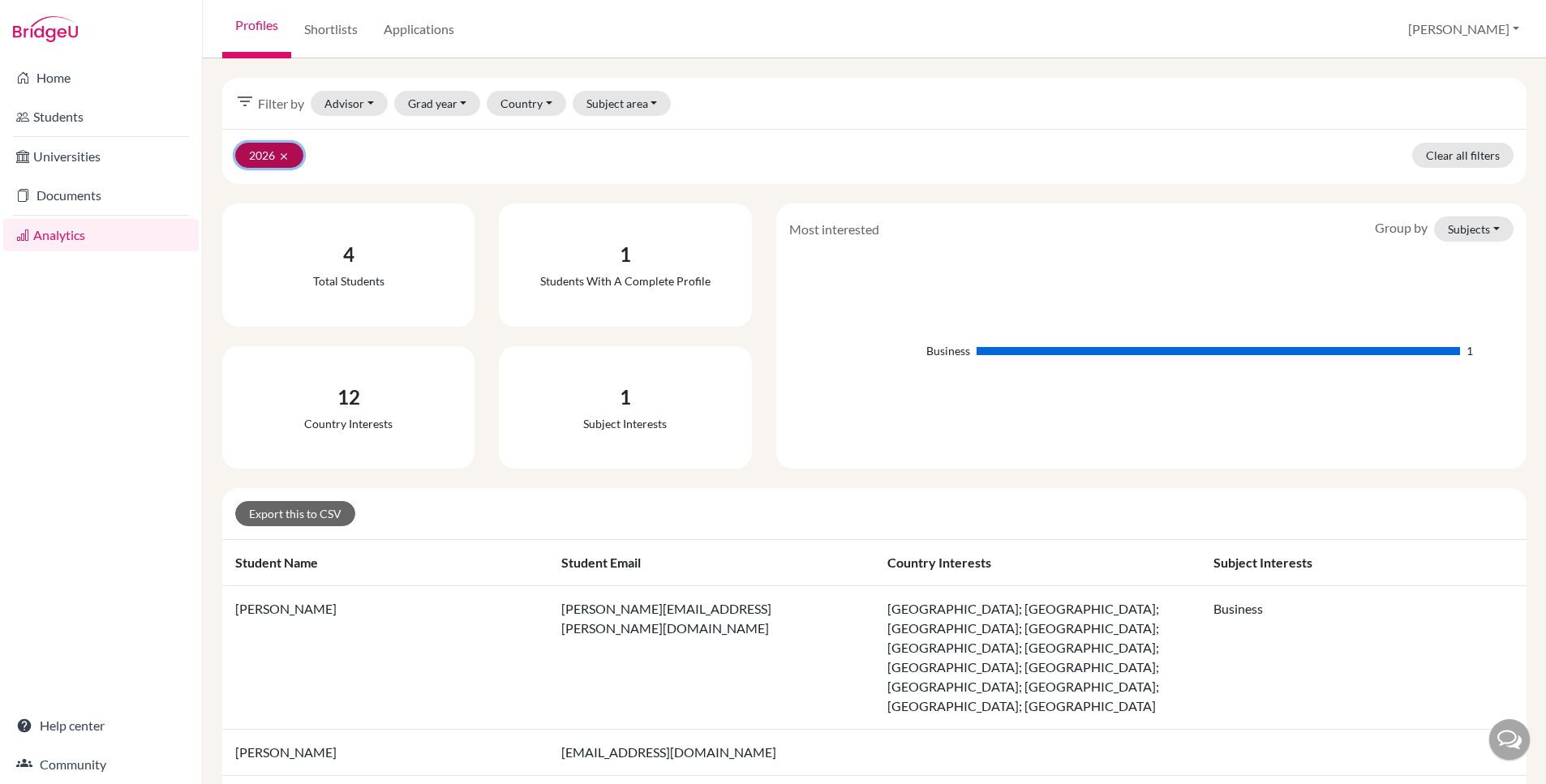 click on "clear" at bounding box center (284, 156) 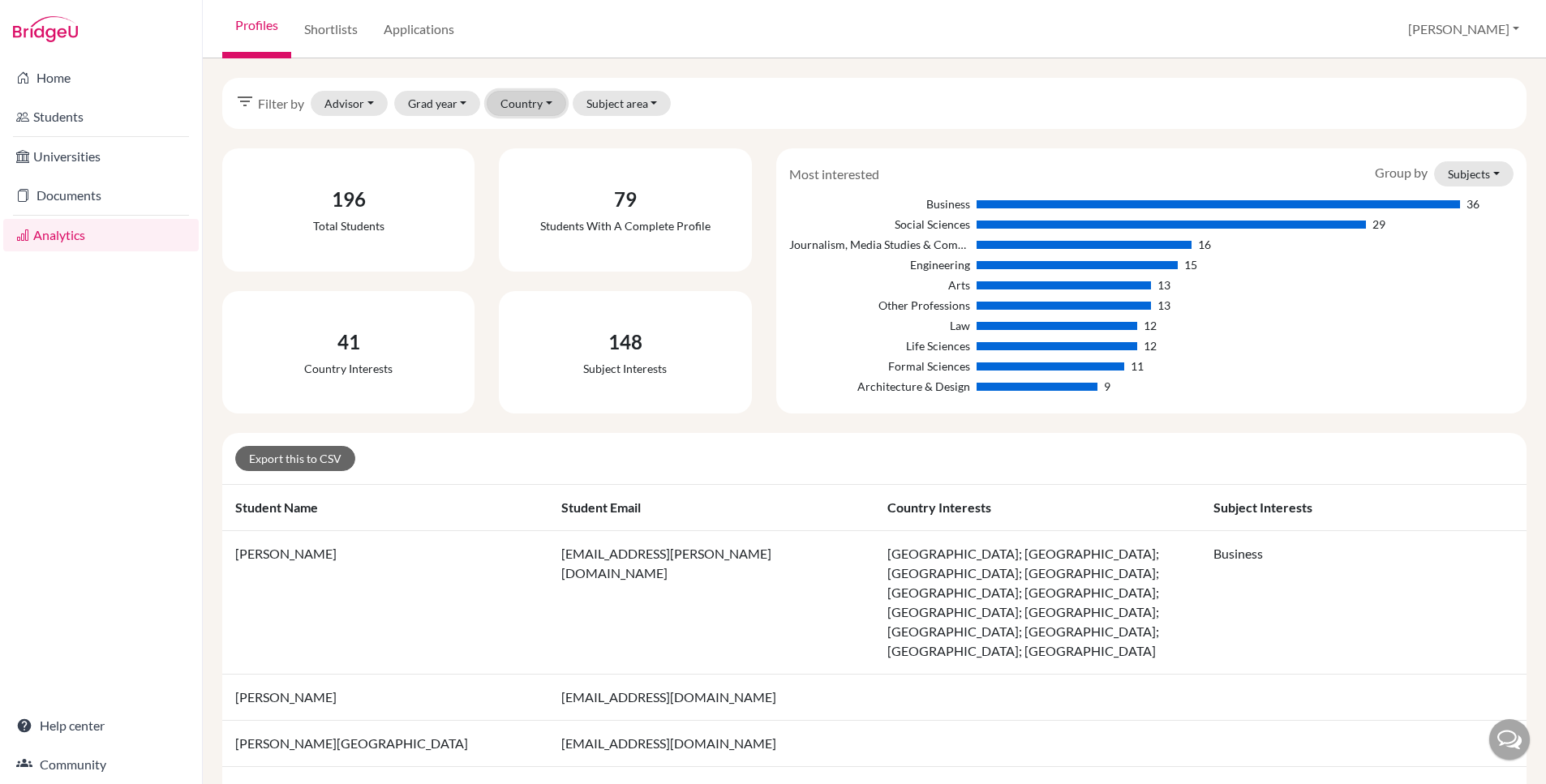 click on "Country" at bounding box center [526, 103] 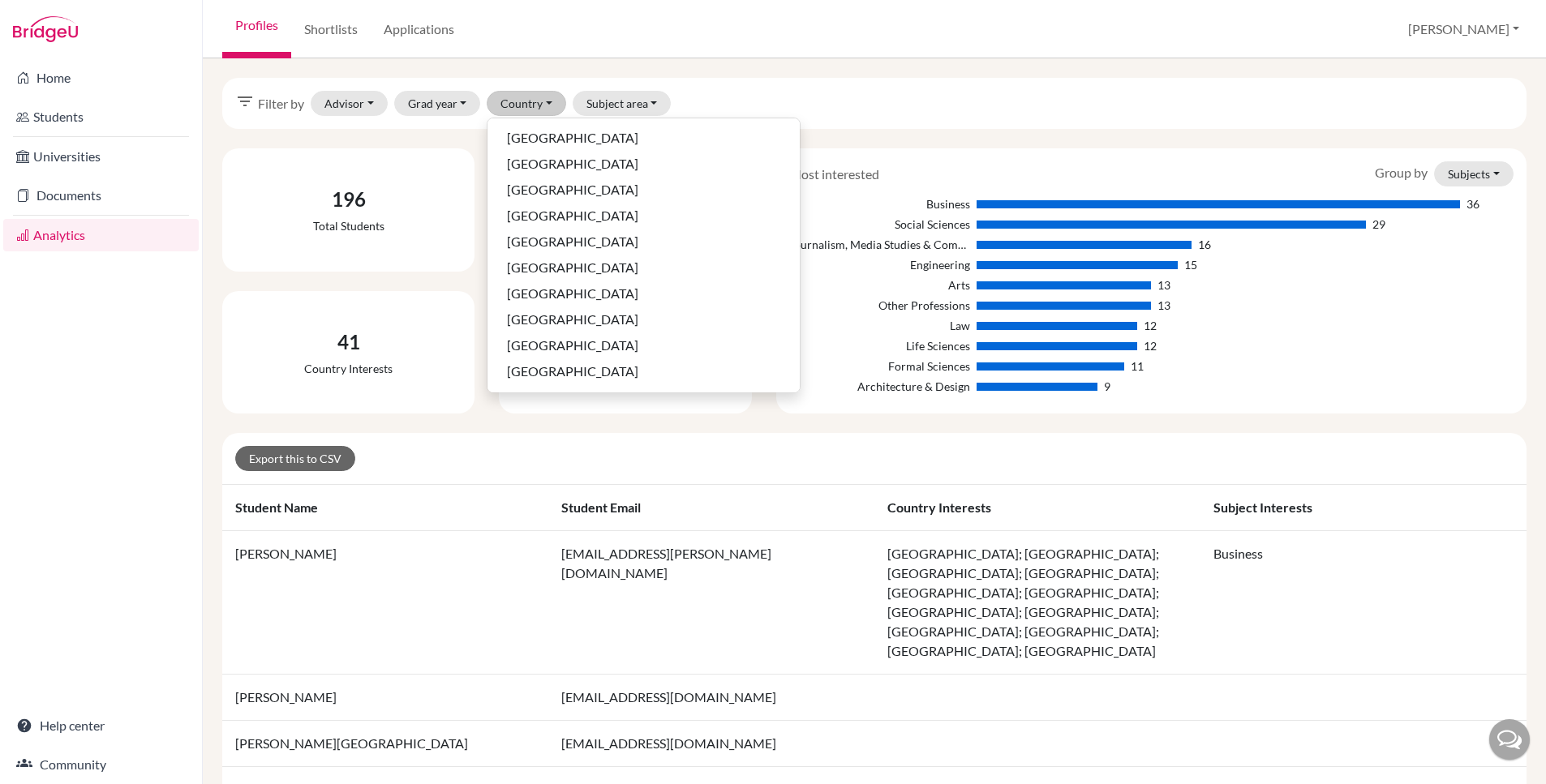 click on "filter_list Filter by Advisor Filipović, Lara Grad year 2027 2026 2025 2024 2023 2021 2003 Country Australia Austria Belgium Canada China Croatia Czech Republic Denmark Finland France Germany Gibraltar Greece Hong Kong (China) Hungary Iceland India Ireland Italy Japan Luxembourg Malta Monaco Netherlands Netherlands Antilles New Zealand Norway Poland Portugal Russia Serbia Singapore Slovenia South Korea Spain Sweden Switzerland Turkey United Arab Emirates United Kingdom United States of America Subject area Architecture & Design Arts Business Education Engineering Formal Sciences Humanities Journalism, Media Studies & Communication Law Life Sciences Medicine & Healthcare Other Professions Physical Sciences Social Sciences 196 Total students 79 Students with a complete profile 41 Country interests 148 Subject interests Most interested Group by Subjects Subjects Countries Business 36 Social Sciences 29 Journalism, Media Studies & Communication 16 Engineering 15 Arts 13 Other Professions 13 Law 12 Life Sciences" at bounding box center (874, 455) 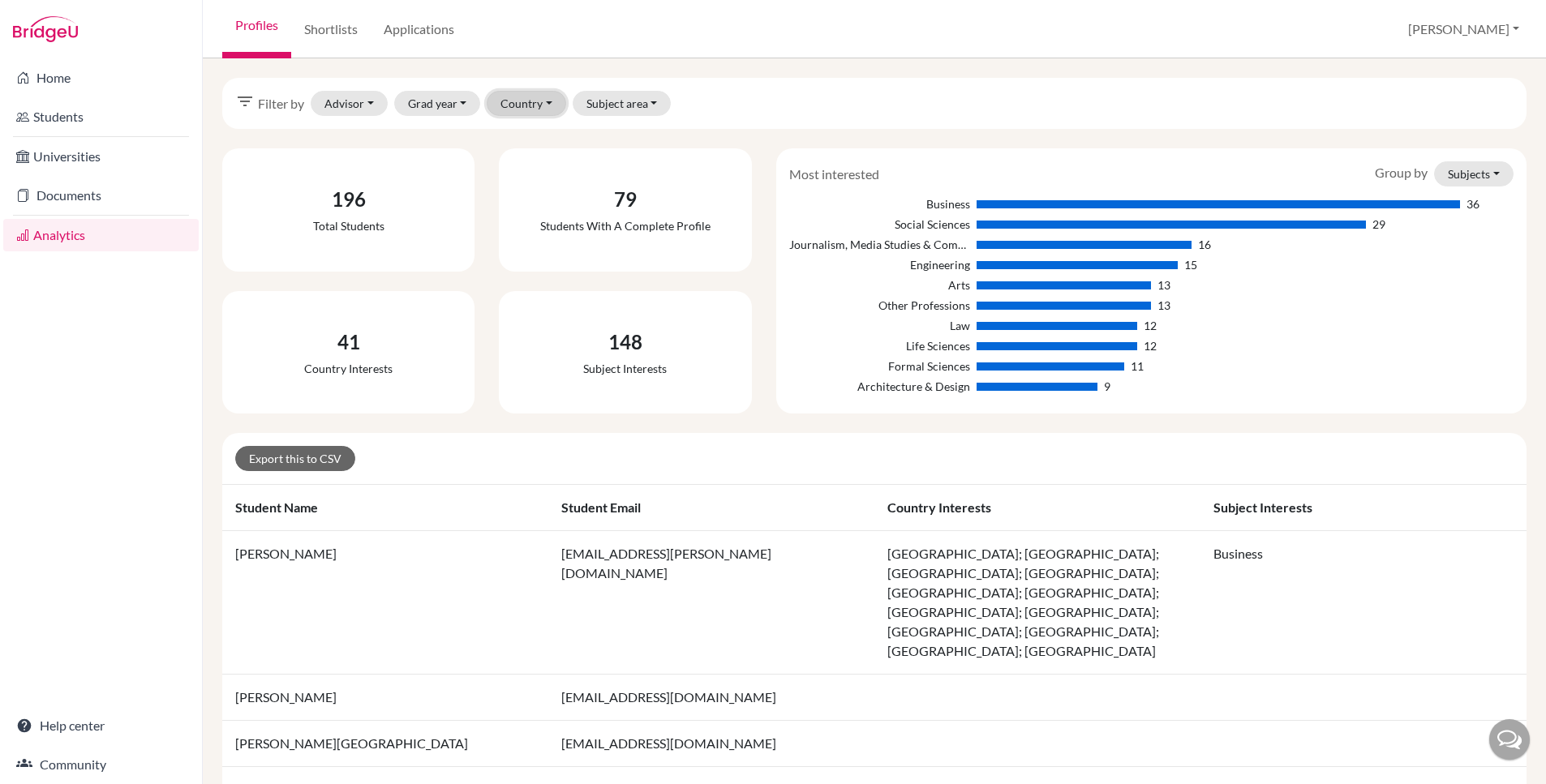 click on "Country" at bounding box center (526, 103) 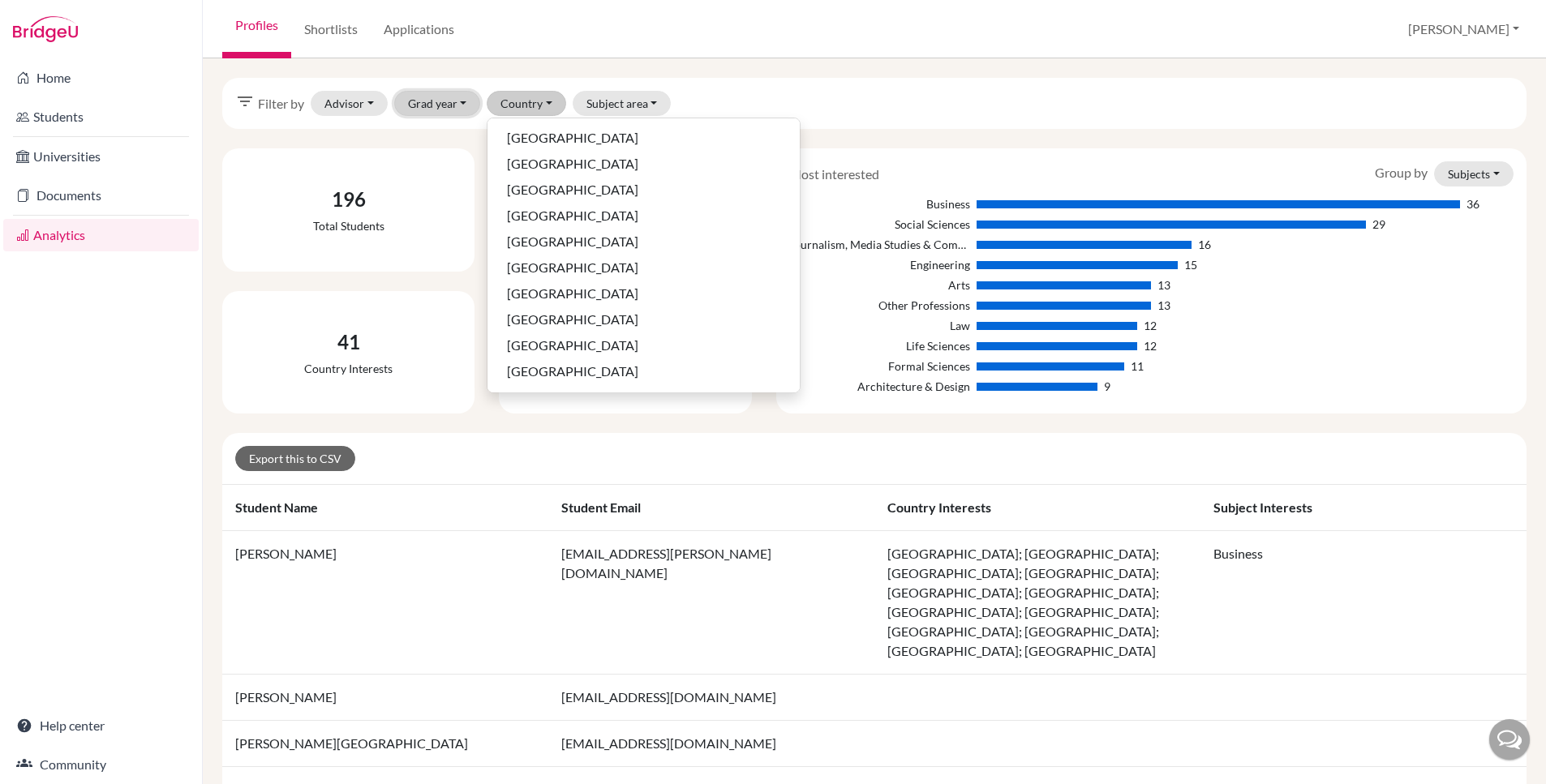 click on "Grad year" at bounding box center [437, 103] 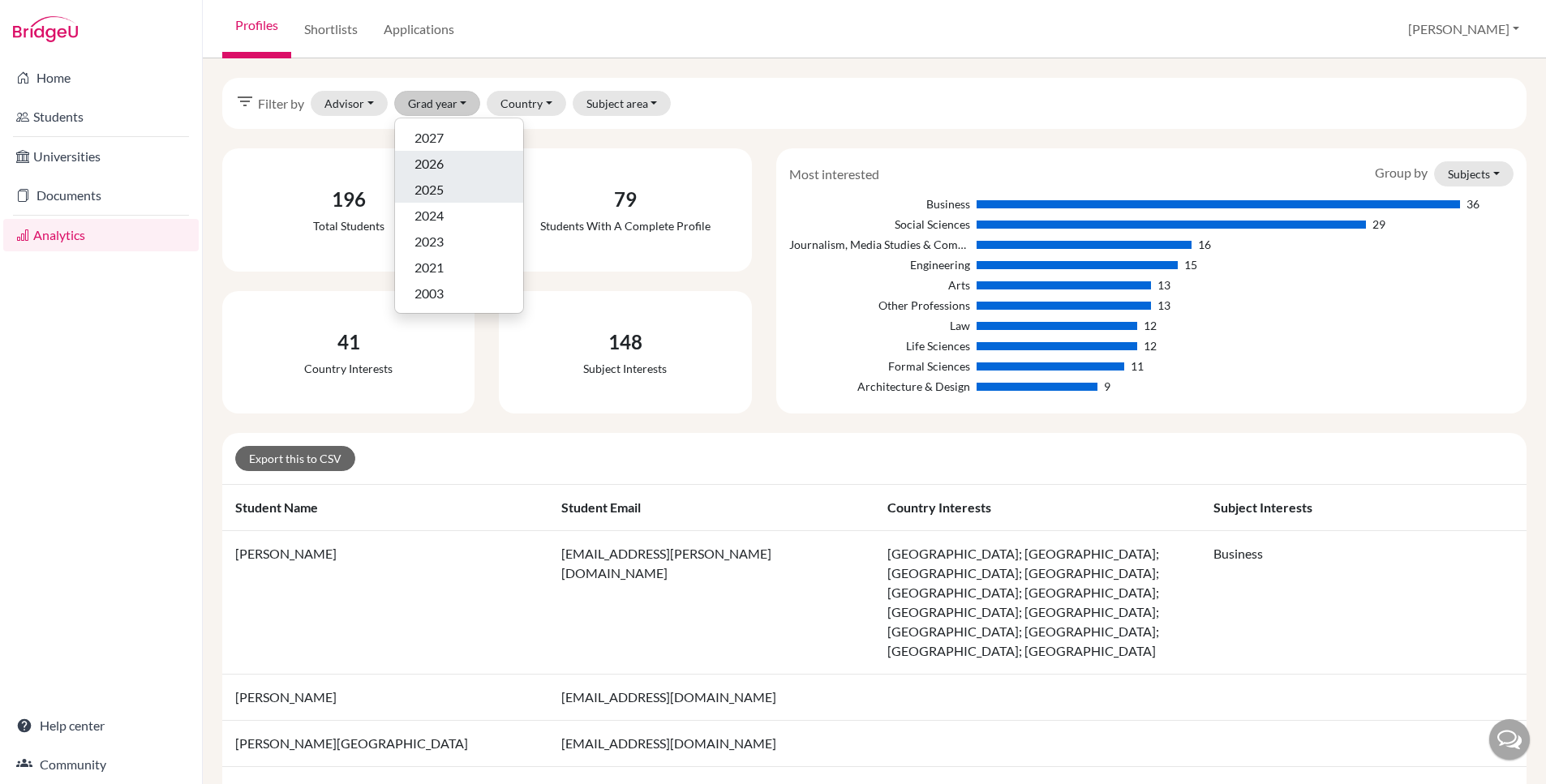 click on "2025" at bounding box center (459, 190) 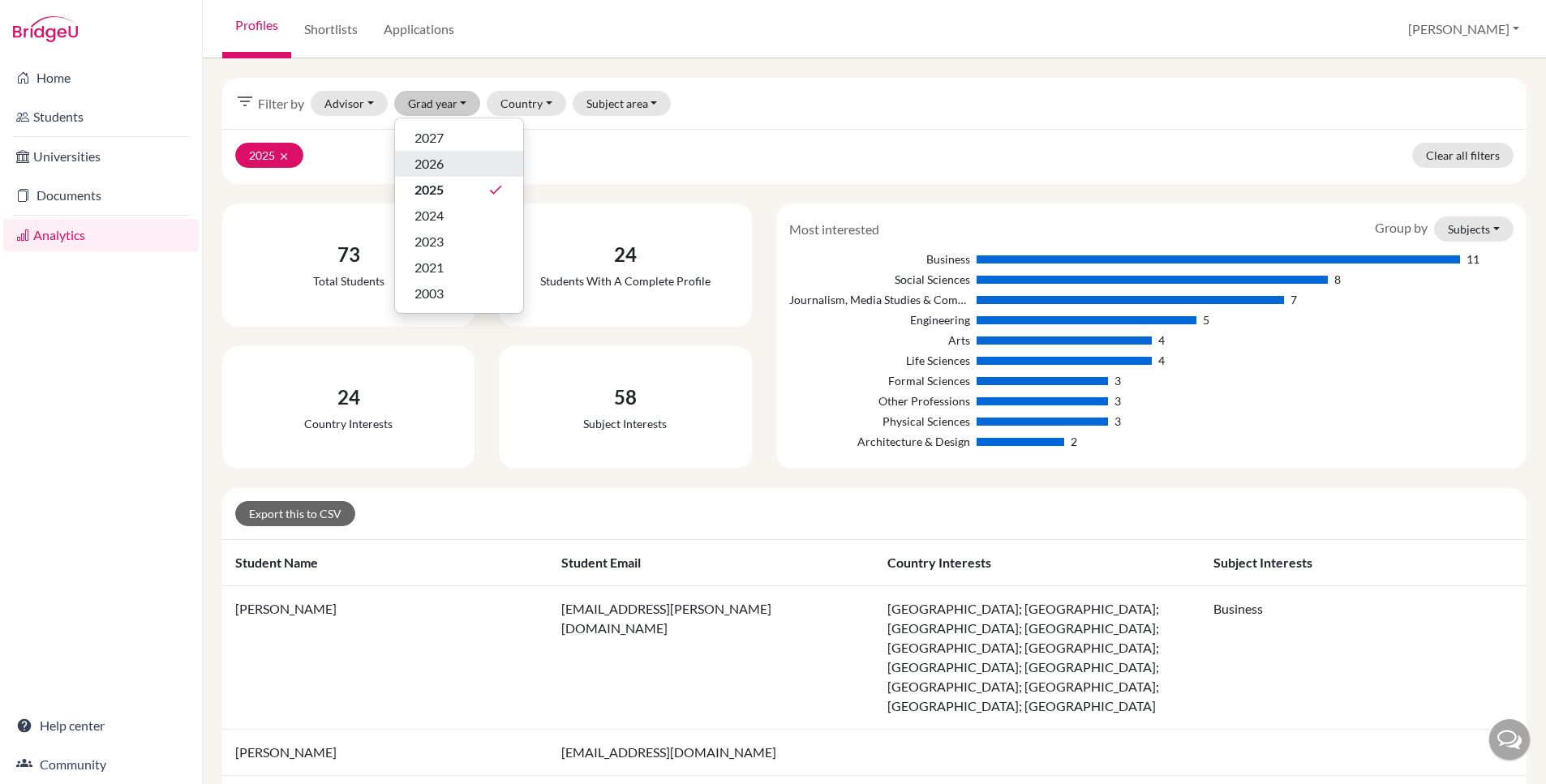 click on "filter_list Filter by Advisor Filipović, Lara Grad year 2027 2026 2025 done 2024 2023 2021 2003 Country Australia Austria Belgium Canada China Croatia Czech Republic Denmark Finland France Germany Gibraltar Greece Hong Kong (China) Hungary Iceland India Ireland Italy Japan Luxembourg Malta Monaco Netherlands Netherlands Antilles New Zealand Norway Poland Portugal Russia Serbia Singapore Slovenia South Korea Spain Sweden Switzerland Turkey United Arab Emirates United Kingdom United States of America Subject area Architecture & Design Arts Business Education Engineering Formal Sciences Humanities Journalism, Media Studies & Communication Law Life Sciences Medicine & Healthcare Other Professions Physical Sciences Social Sciences 2025 clear Clear all filters 73 Total students 24 Students with a complete profile 24 Country interests 58 Subject interests Most interested Group by Subjects Subjects Countries Business 11 Social Sciences 8 Journalism, Media Studies & Communication 7 Engineering 5 Arts 4 Life Sciences" at bounding box center [874, 482] 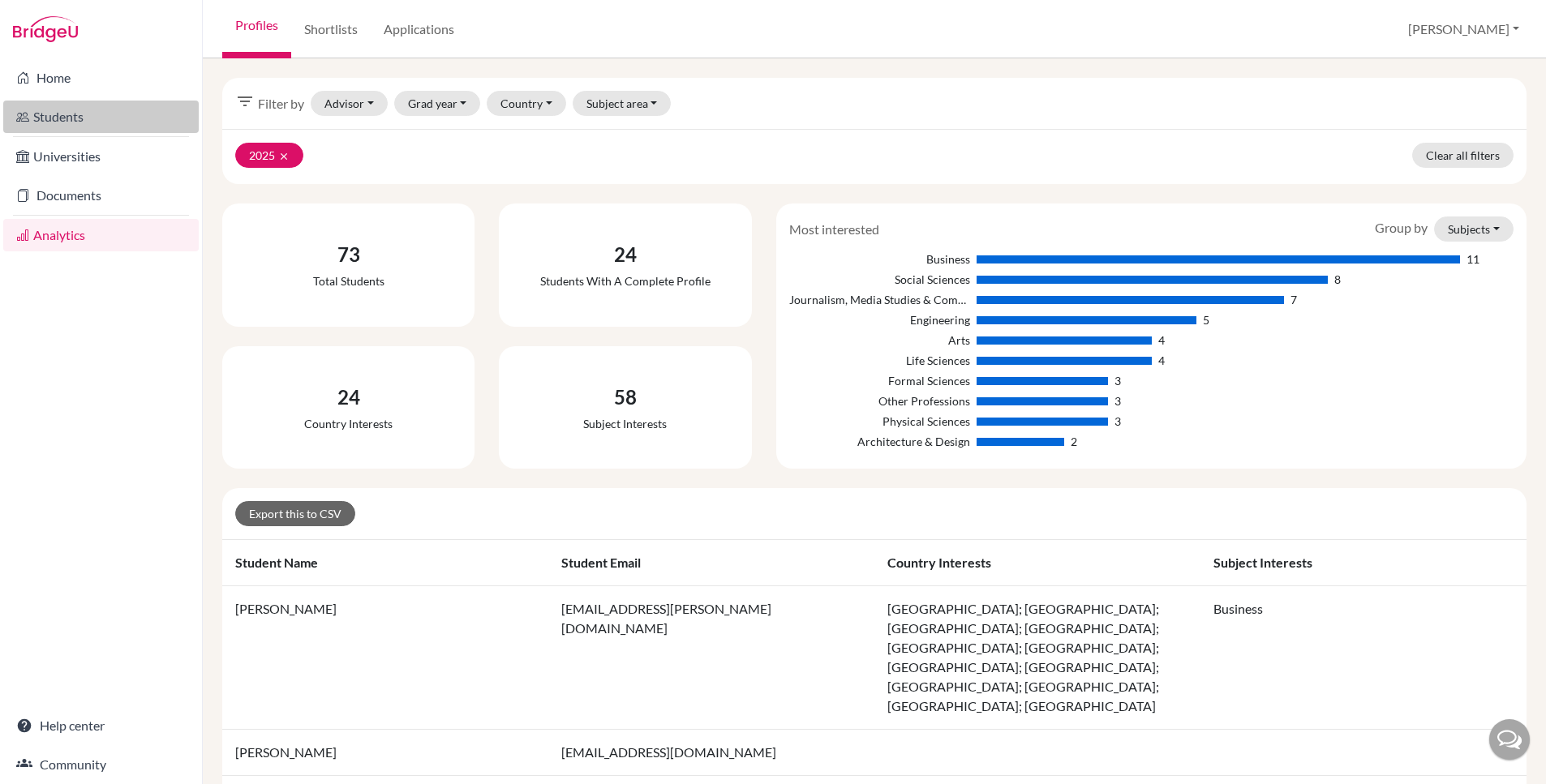 click on "Students" at bounding box center [101, 117] 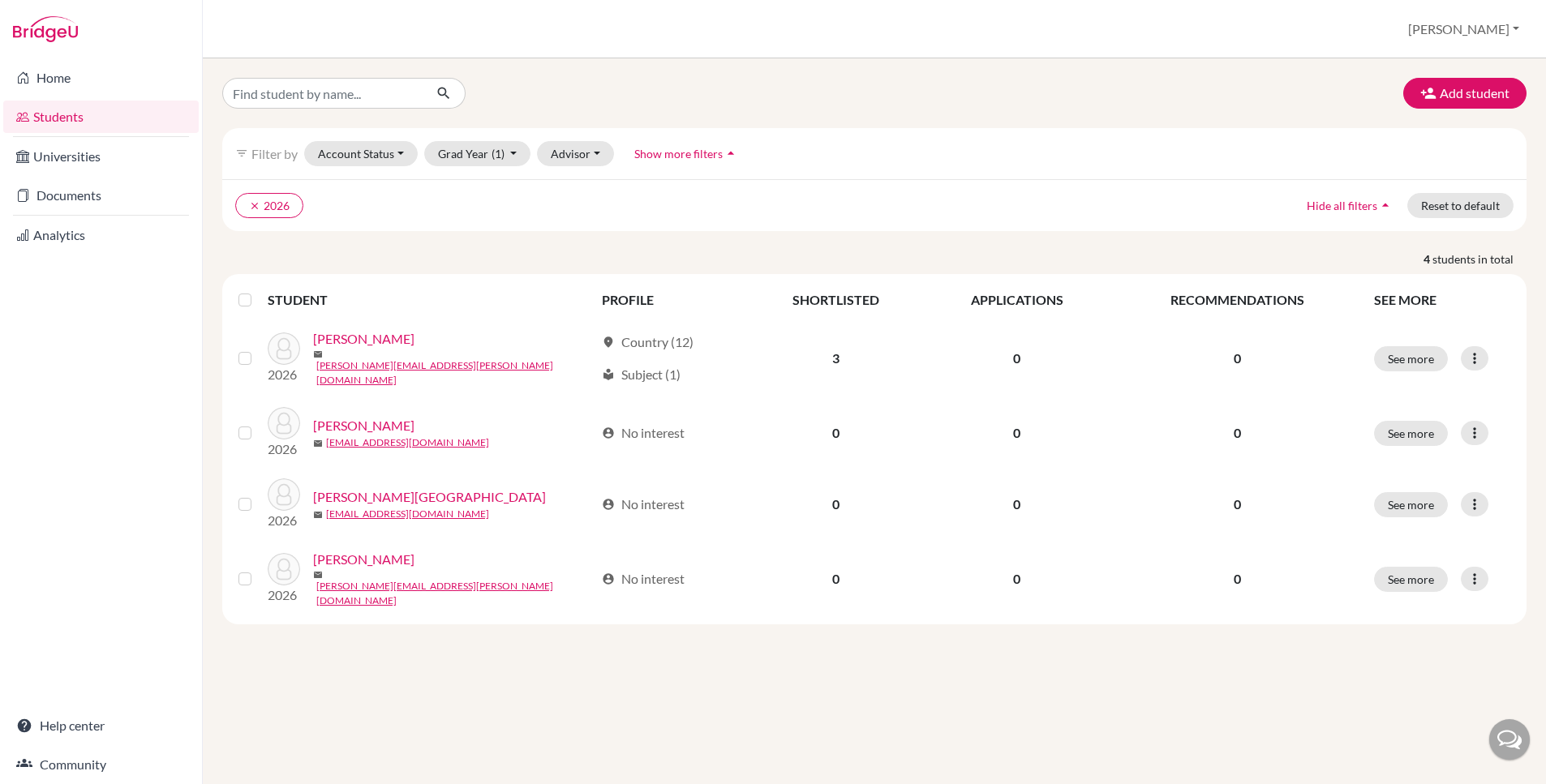 scroll, scrollTop: 0, scrollLeft: 0, axis: both 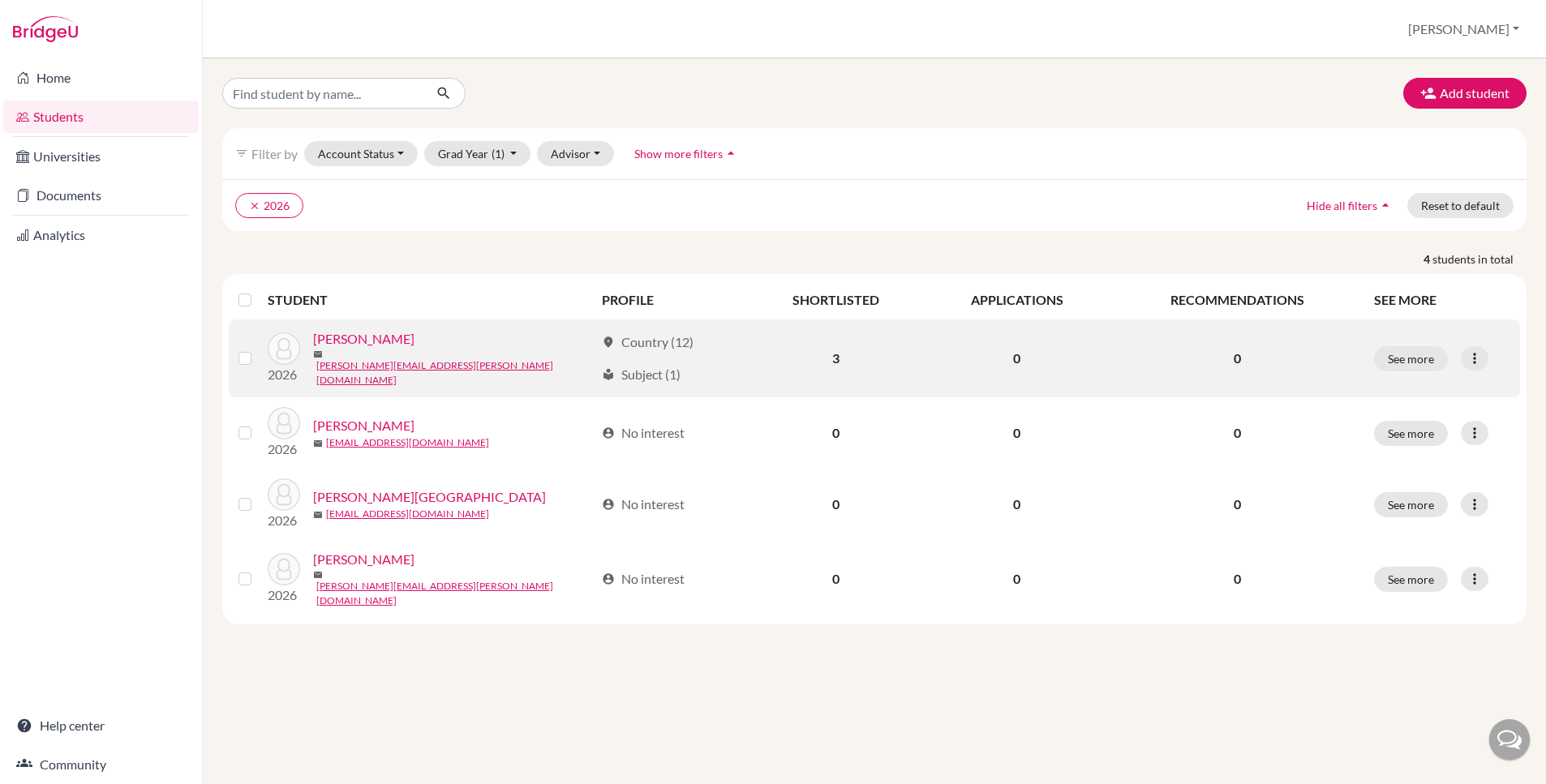 click on "[PERSON_NAME]" at bounding box center (363, 339) 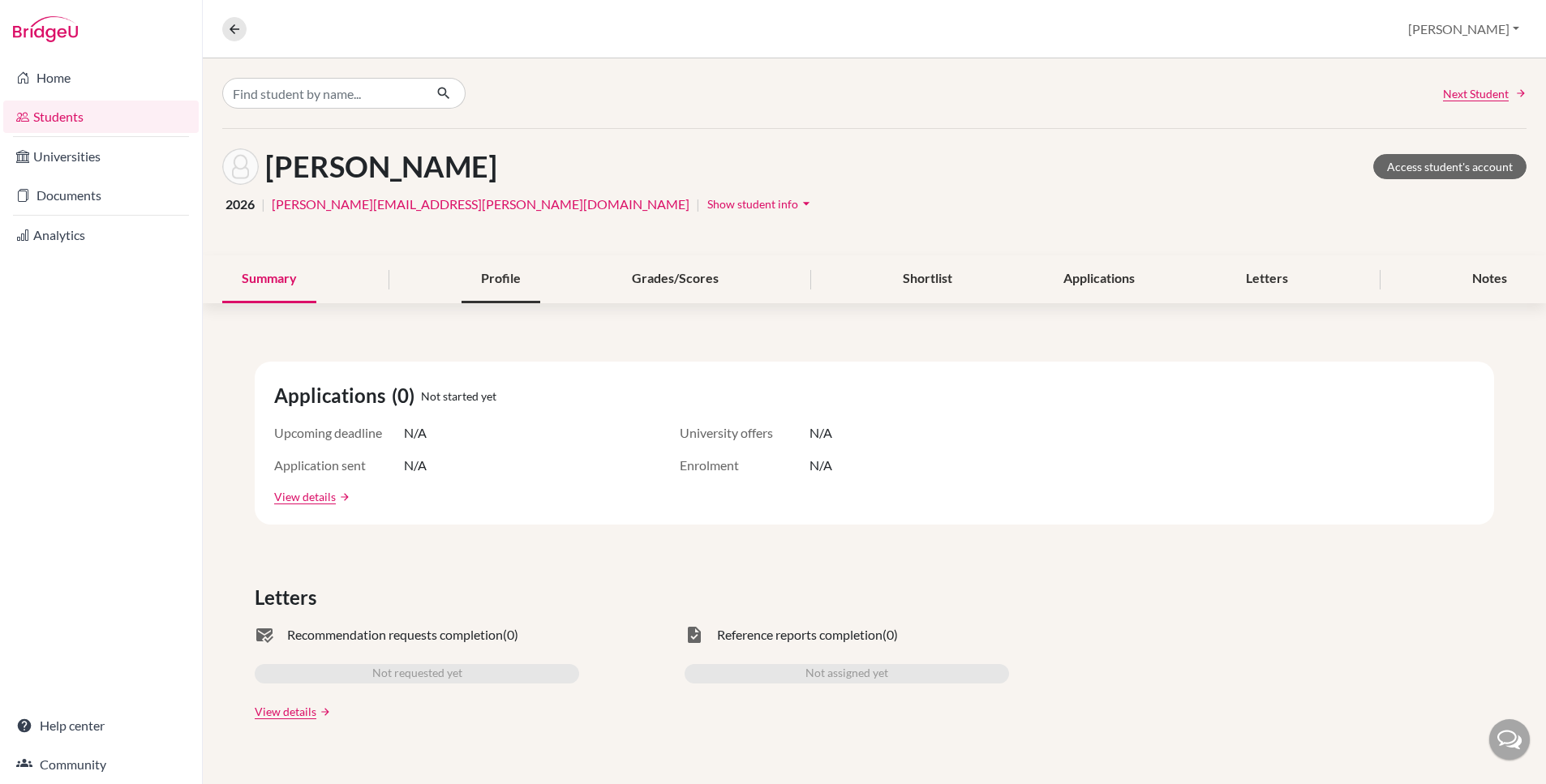 click on "Profile" at bounding box center [500, 279] 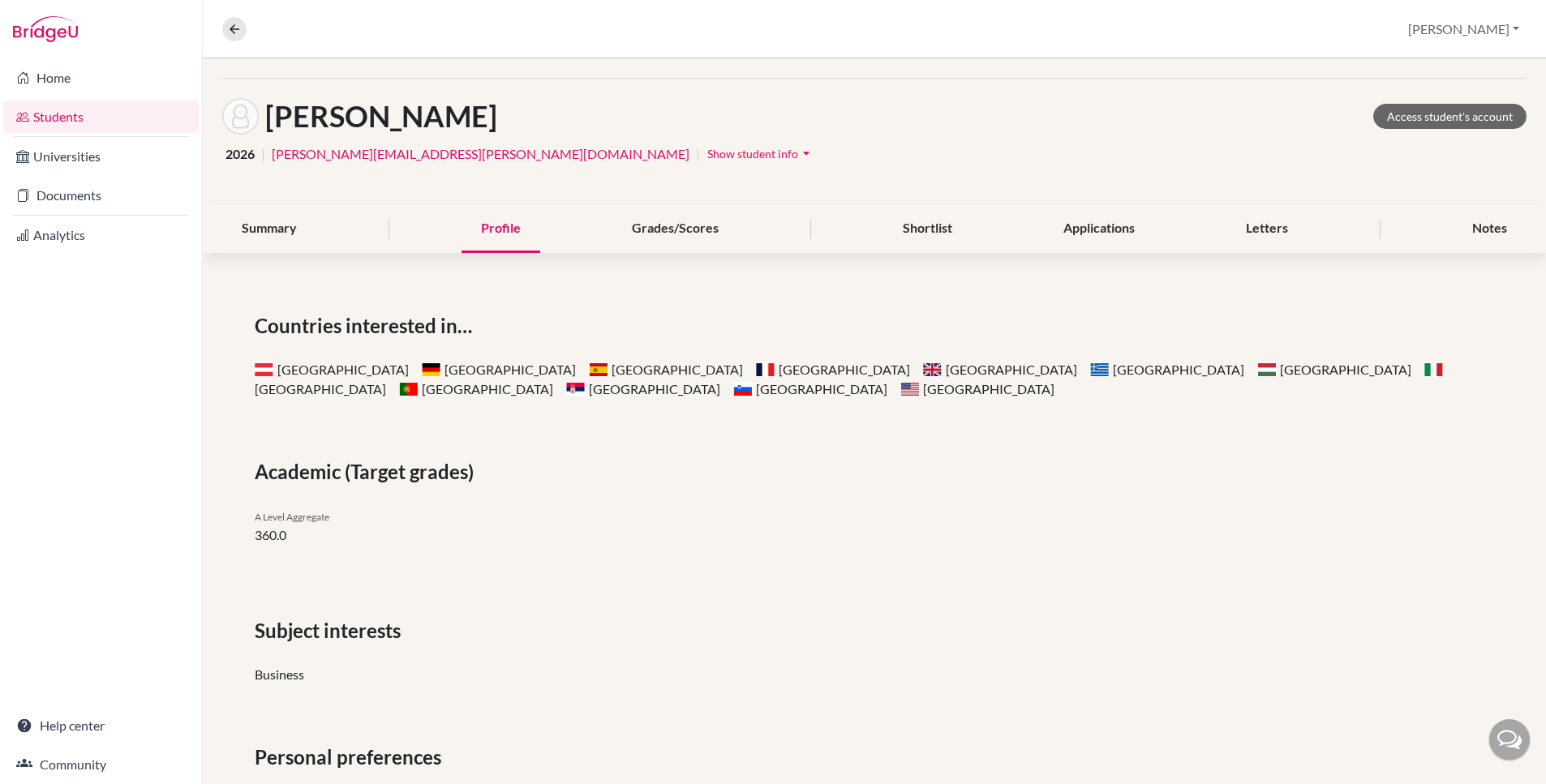 scroll, scrollTop: 51, scrollLeft: 0, axis: vertical 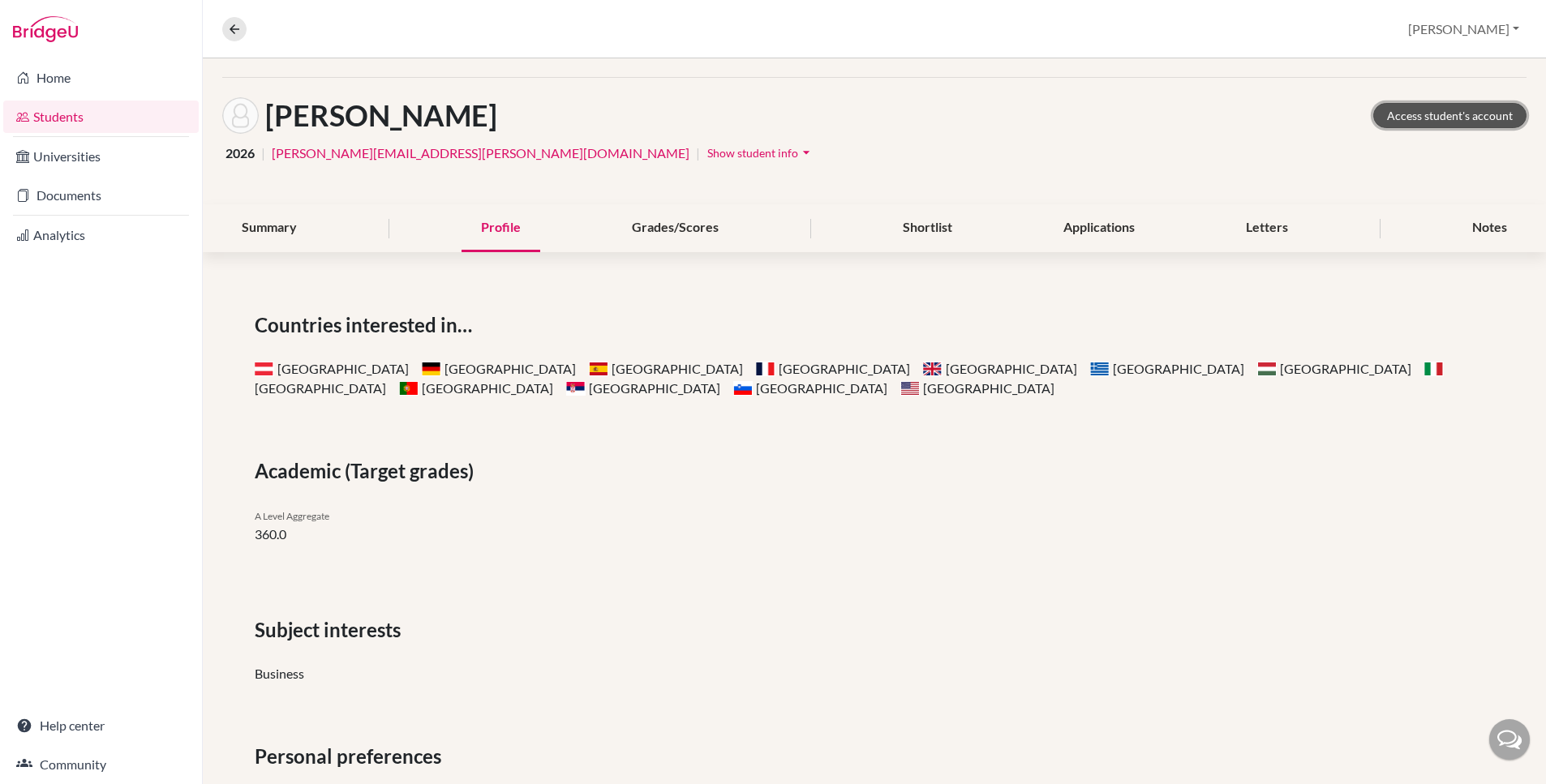 click on "Access student's account" at bounding box center [1449, 115] 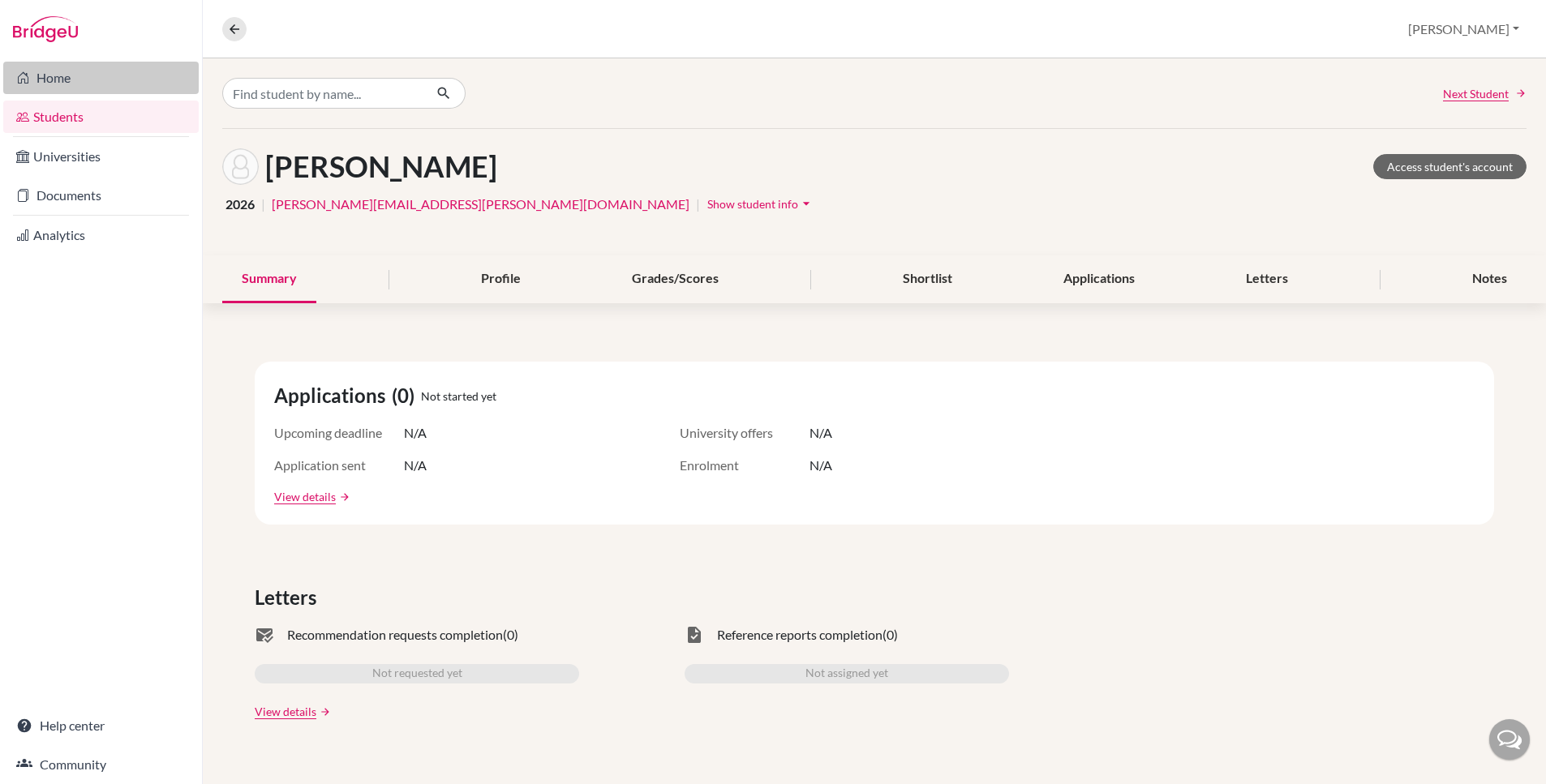 scroll, scrollTop: 0, scrollLeft: 0, axis: both 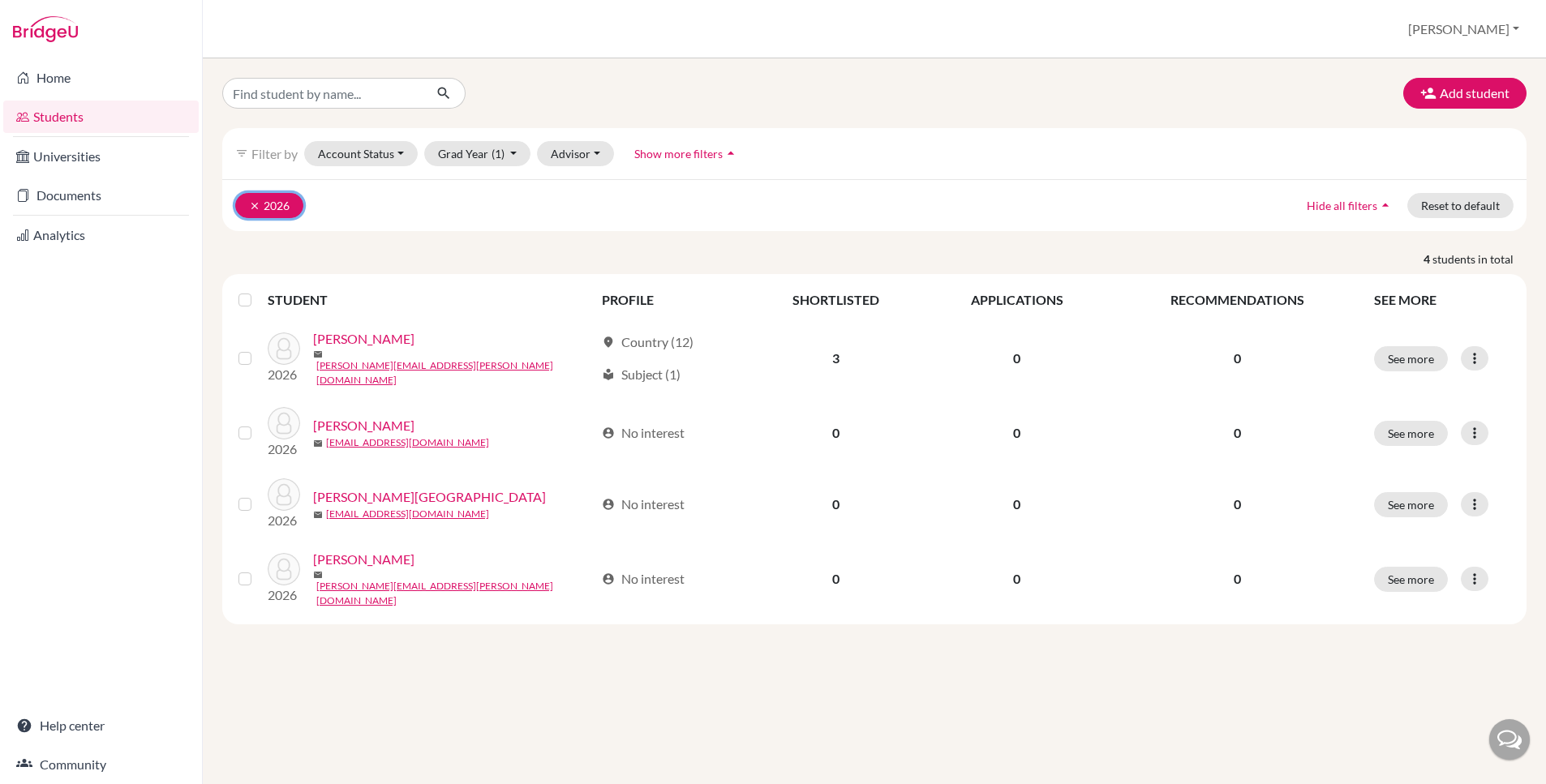 click on "clear" at bounding box center [255, 206] 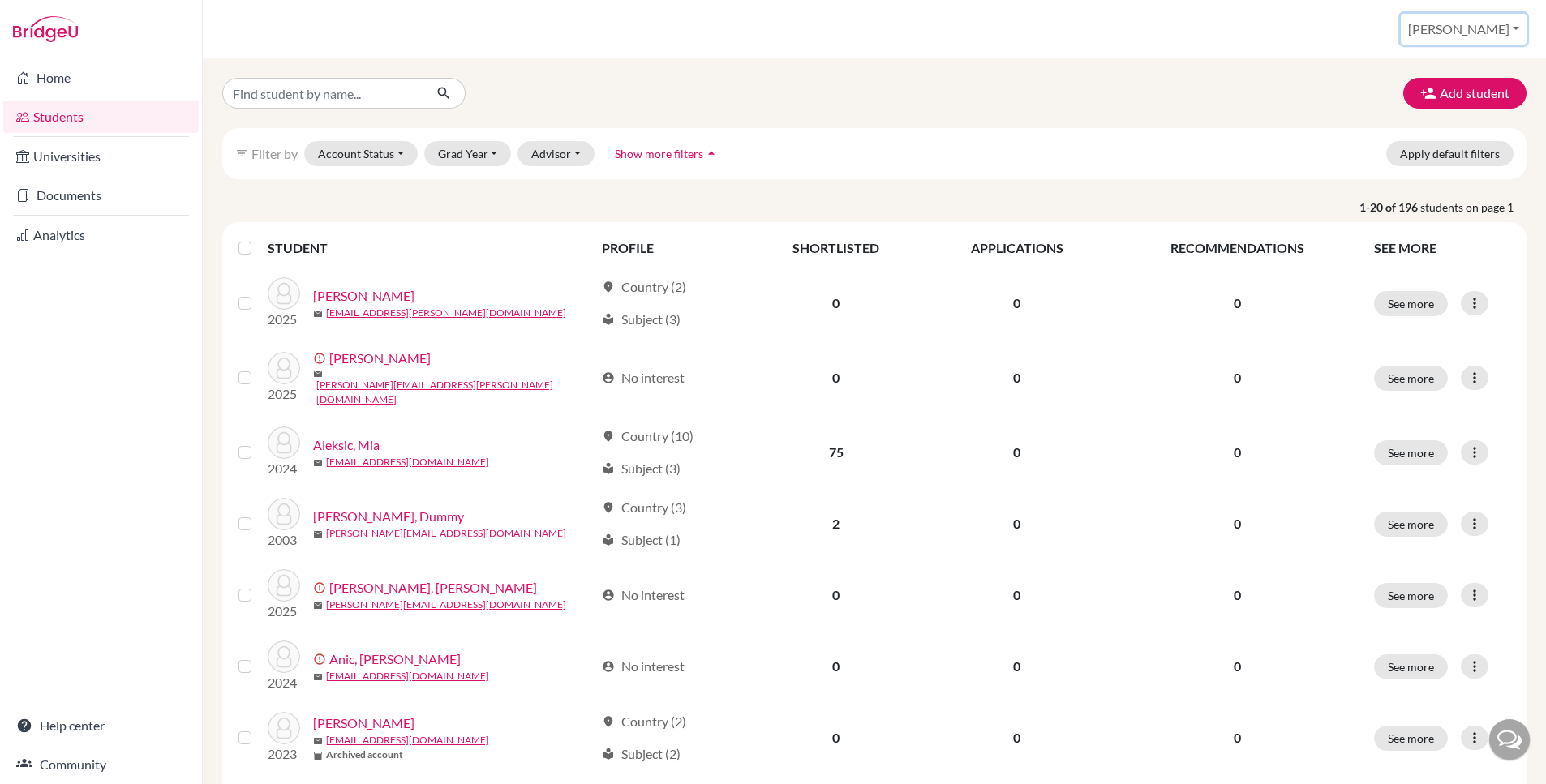 click on "[PERSON_NAME]" at bounding box center (1463, 29) 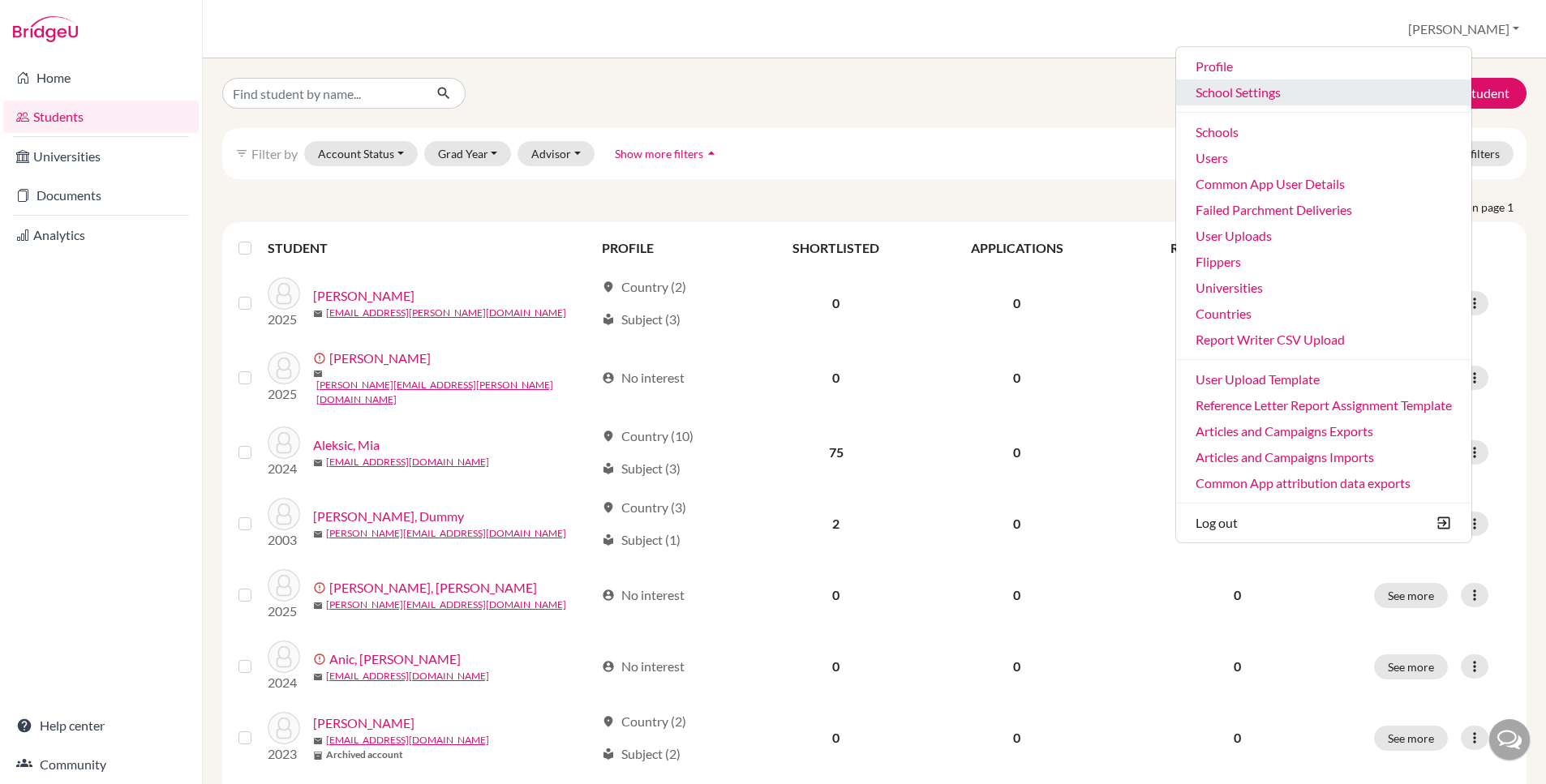 click on "School Settings" at bounding box center (1324, 92) 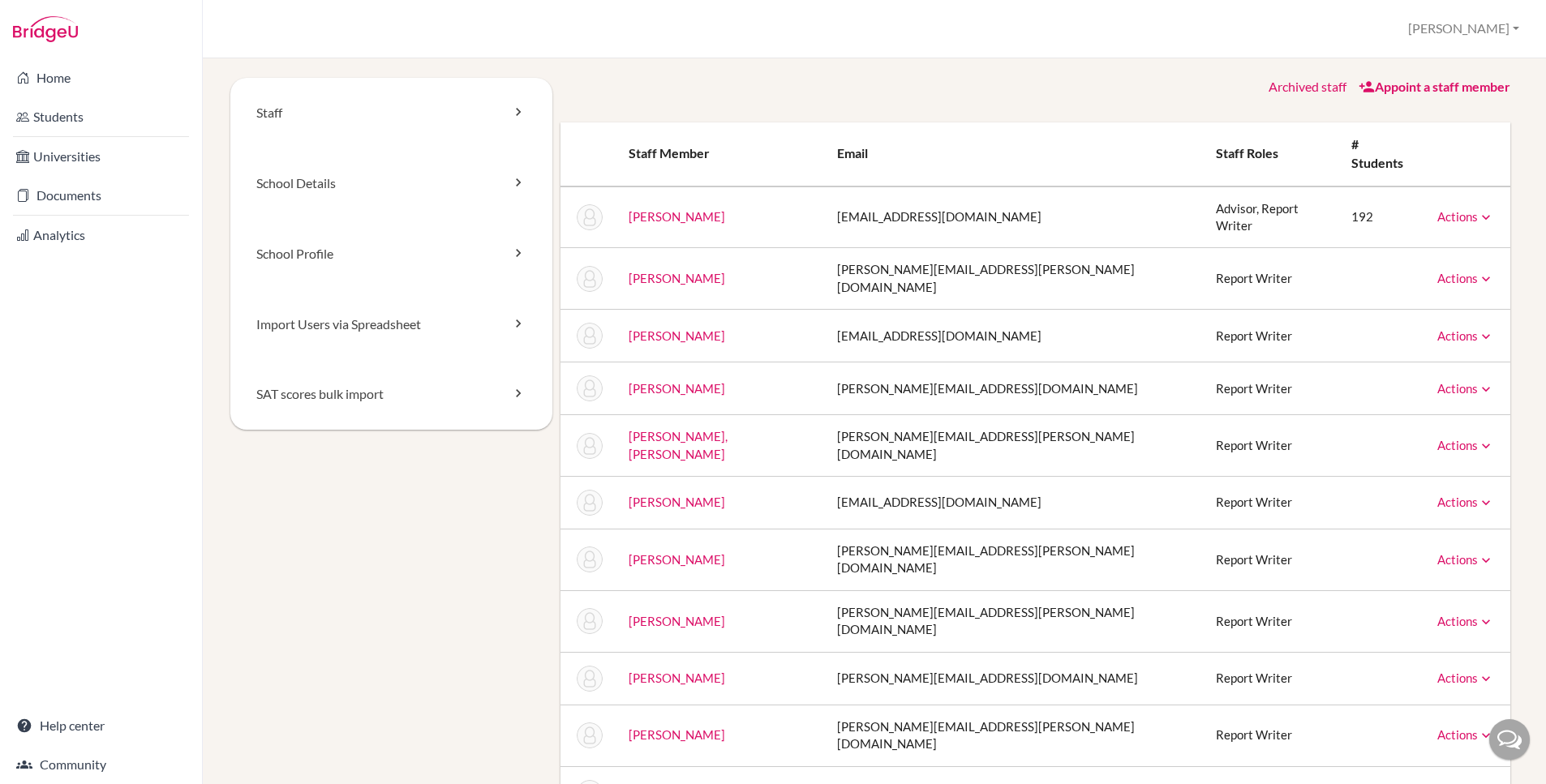 scroll, scrollTop: 0, scrollLeft: 0, axis: both 